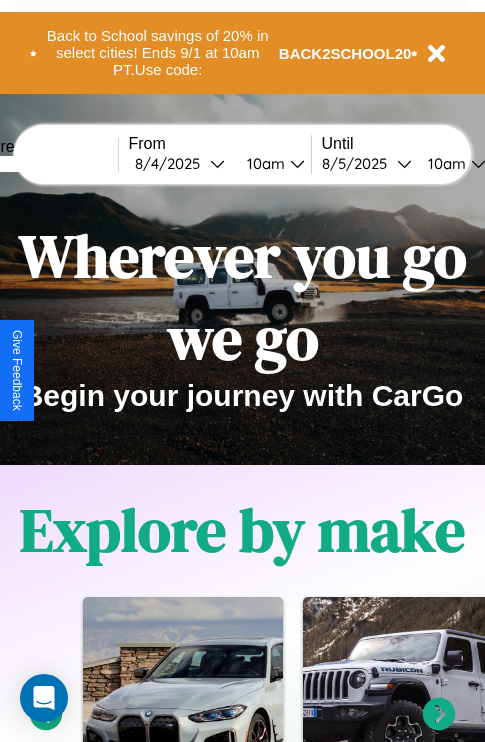 scroll, scrollTop: 308, scrollLeft: 0, axis: vertical 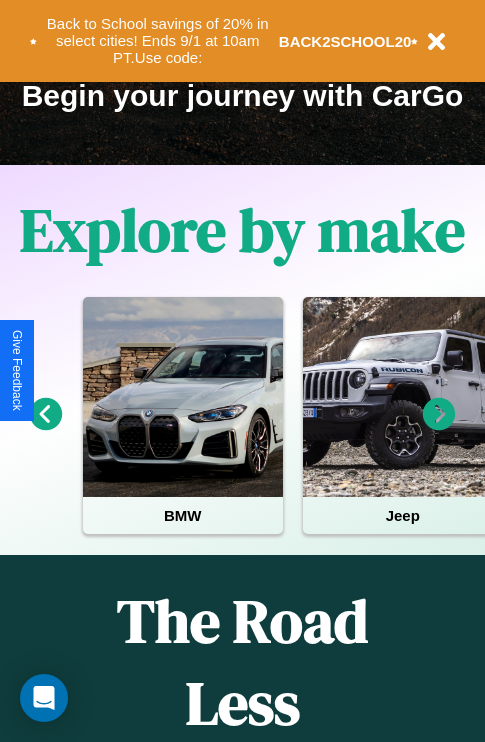 click 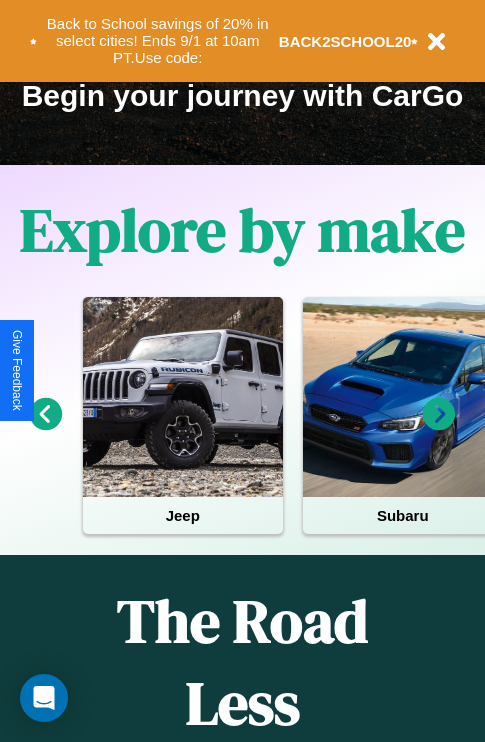 click 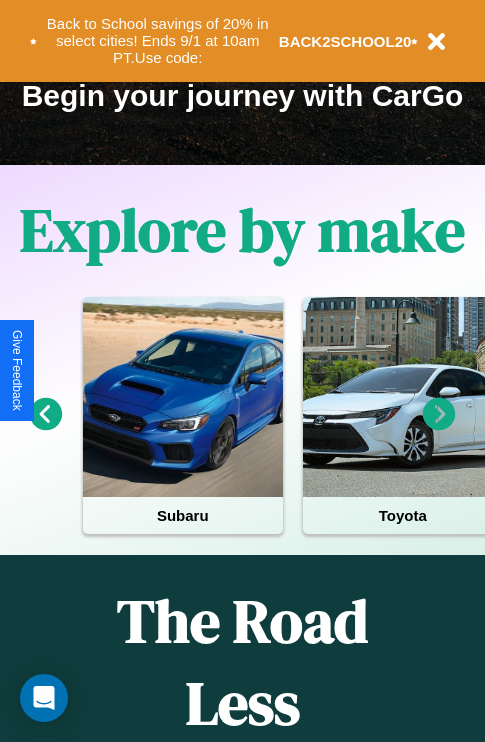 click 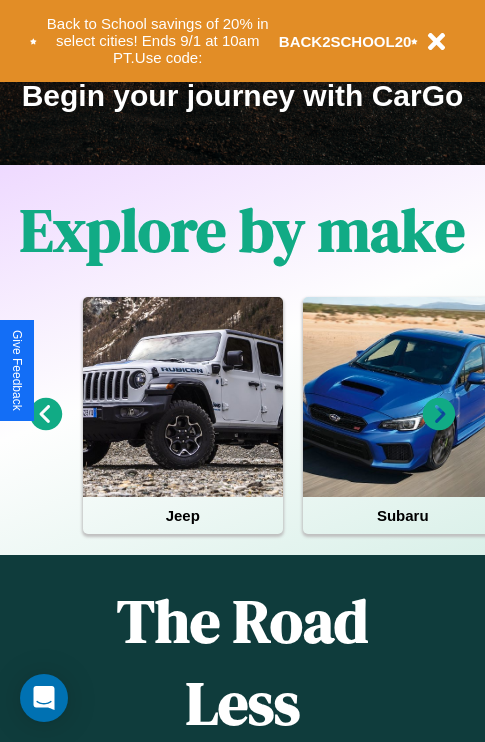 click 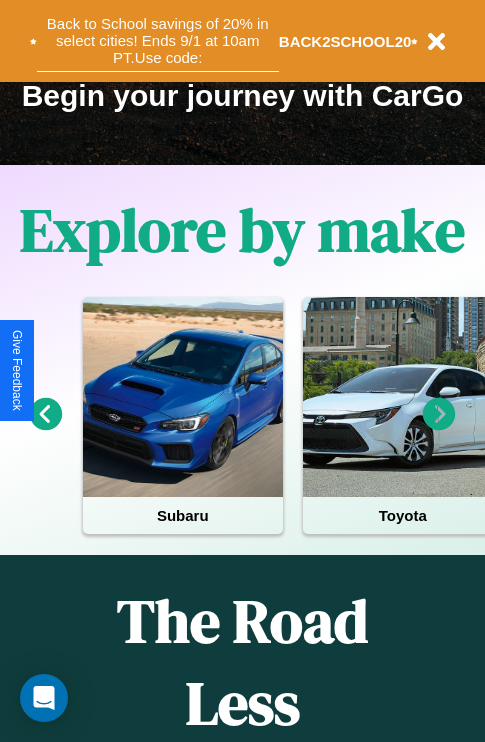 click on "Back to School savings of 20% in select cities! Ends 9/1 at 10am PT.  Use code:" at bounding box center (158, 41) 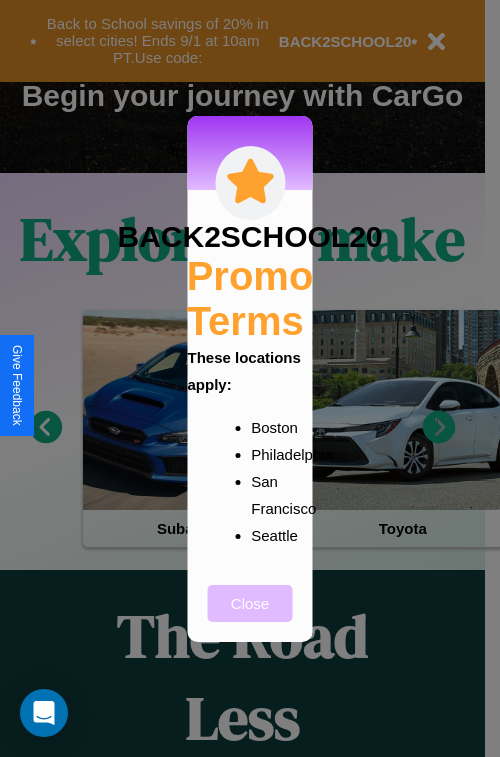 click on "Close" at bounding box center (250, 603) 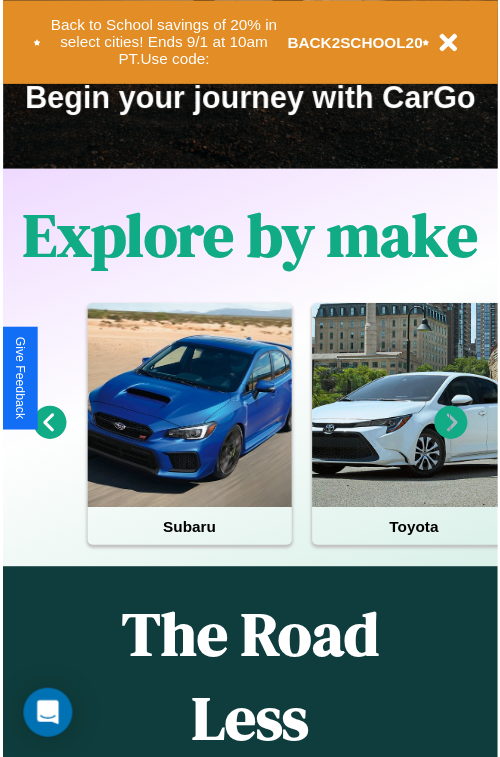 scroll, scrollTop: 0, scrollLeft: 0, axis: both 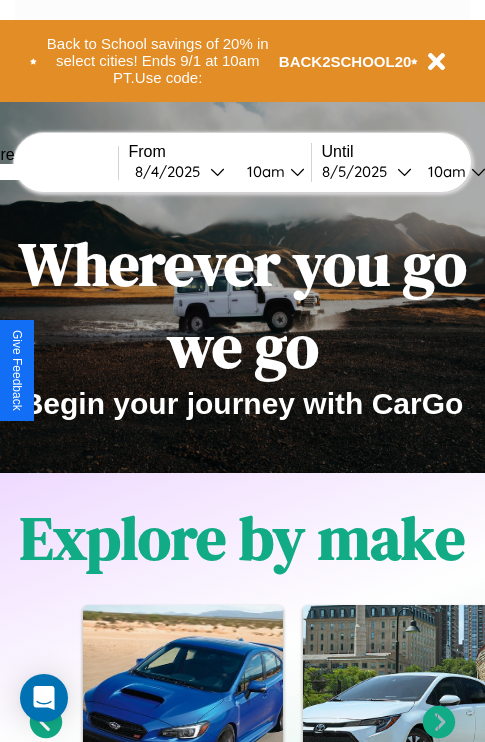 click at bounding box center (43, 172) 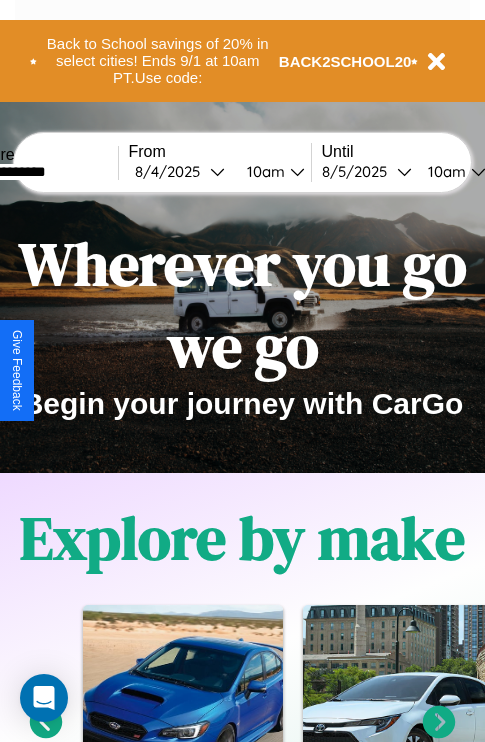 type on "**********" 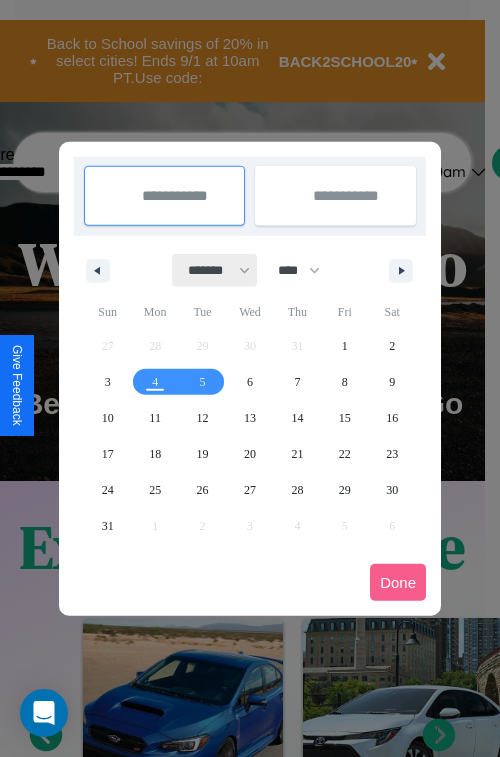 click on "******* ******** ***** ***** *** **** **** ****** ********* ******* ******** ********" at bounding box center [215, 270] 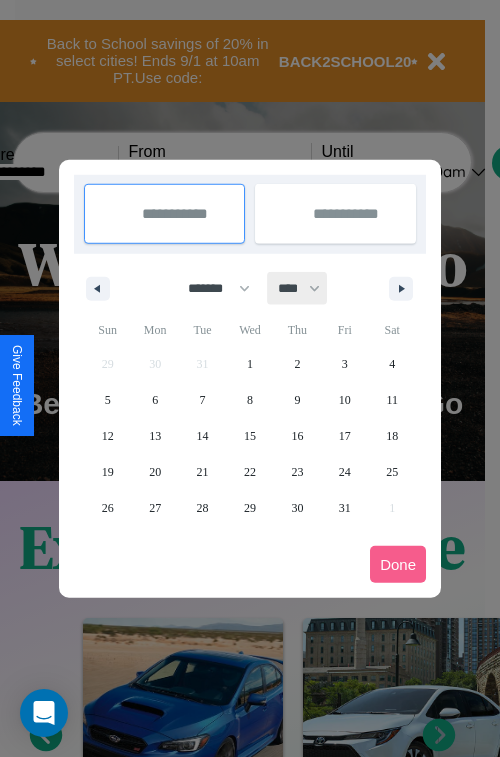 click on "**** **** **** **** **** **** **** **** **** **** **** **** **** **** **** **** **** **** **** **** **** **** **** **** **** **** **** **** **** **** **** **** **** **** **** **** **** **** **** **** **** **** **** **** **** **** **** **** **** **** **** **** **** **** **** **** **** **** **** **** **** **** **** **** **** **** **** **** **** **** **** **** **** **** **** **** **** **** **** **** **** **** **** **** **** **** **** **** **** **** **** **** **** **** **** **** **** **** **** **** **** **** **** **** **** **** **** **** **** **** **** **** **** **** **** **** **** **** **** **** ****" at bounding box center (298, 288) 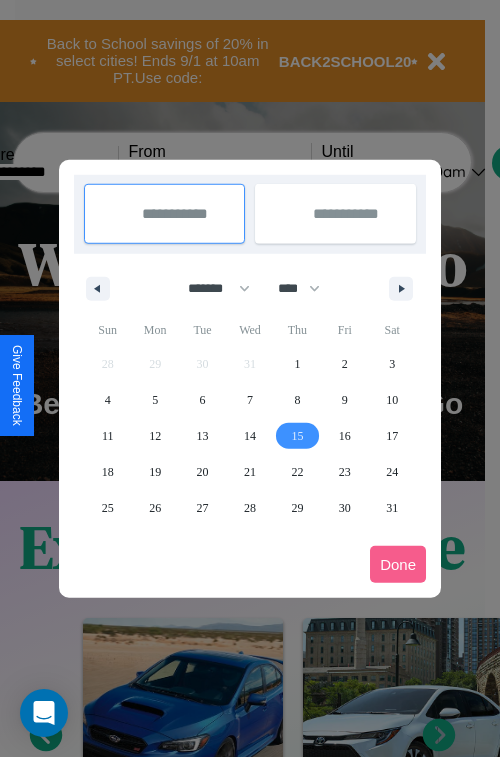 click on "15" at bounding box center [297, 436] 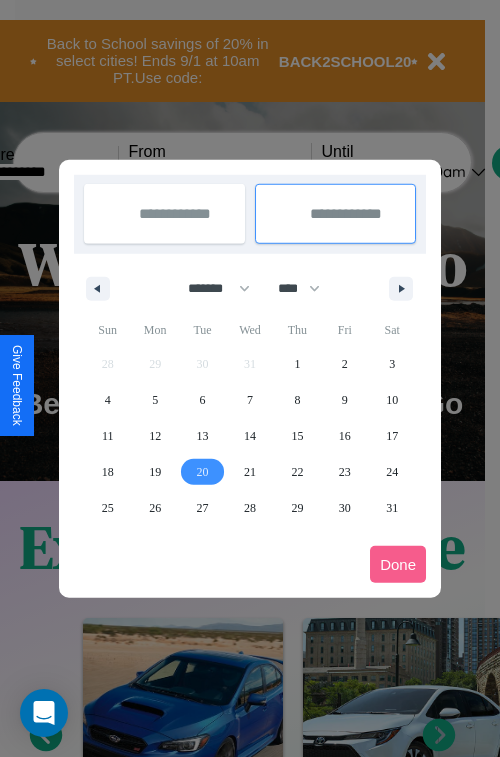 click on "20" at bounding box center (203, 472) 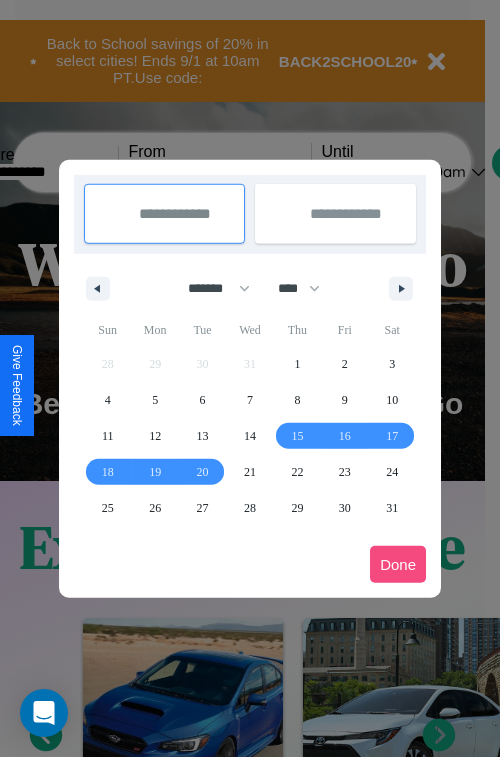 click on "Done" at bounding box center [398, 564] 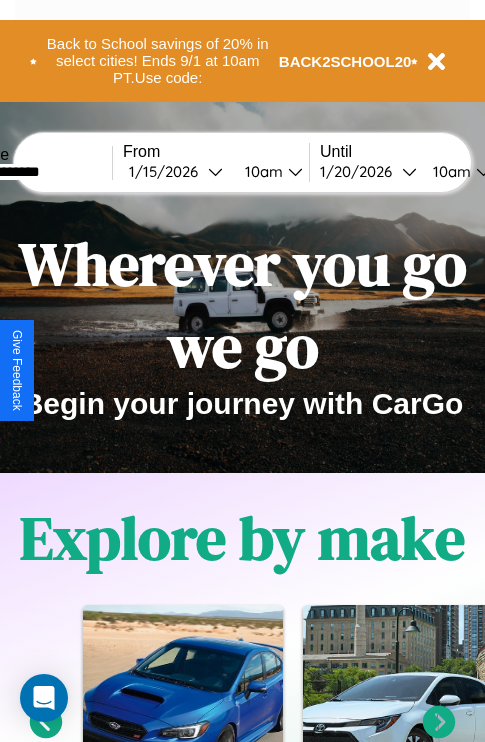 click on "10am" at bounding box center (261, 171) 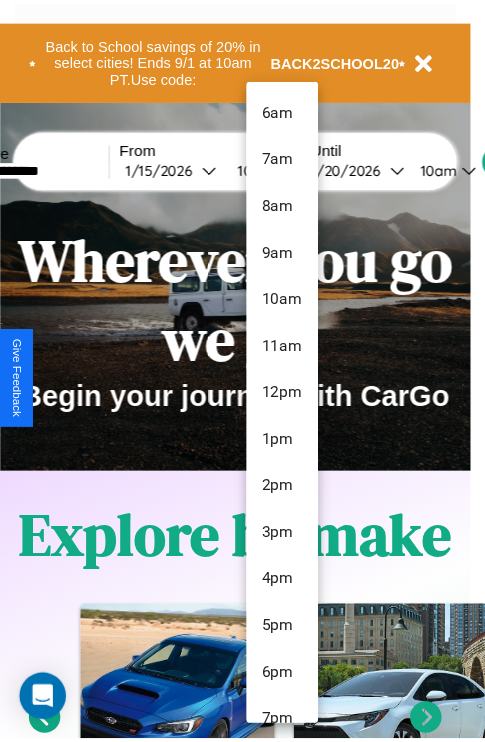 scroll, scrollTop: 163, scrollLeft: 0, axis: vertical 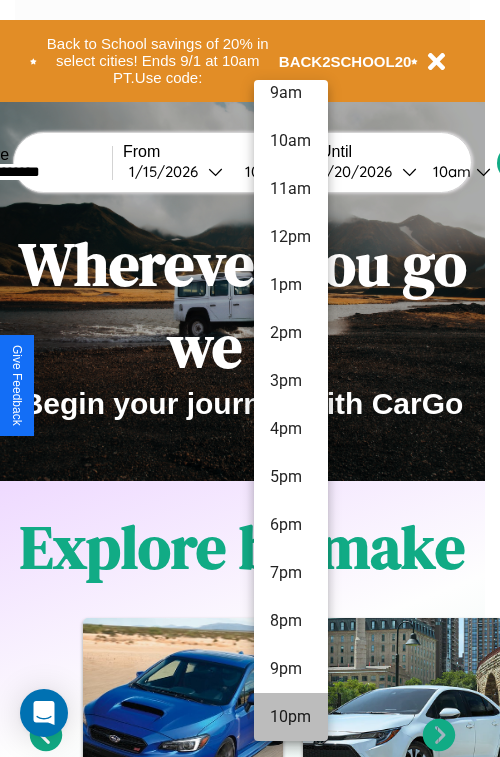 click on "10pm" at bounding box center (291, 717) 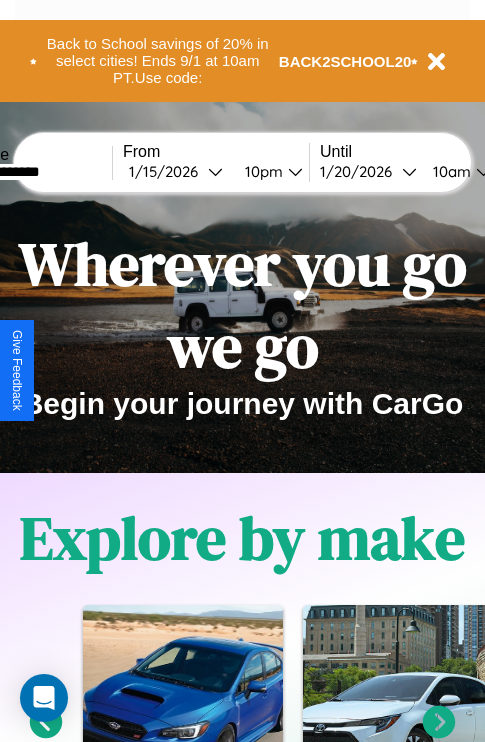 scroll, scrollTop: 0, scrollLeft: 73, axis: horizontal 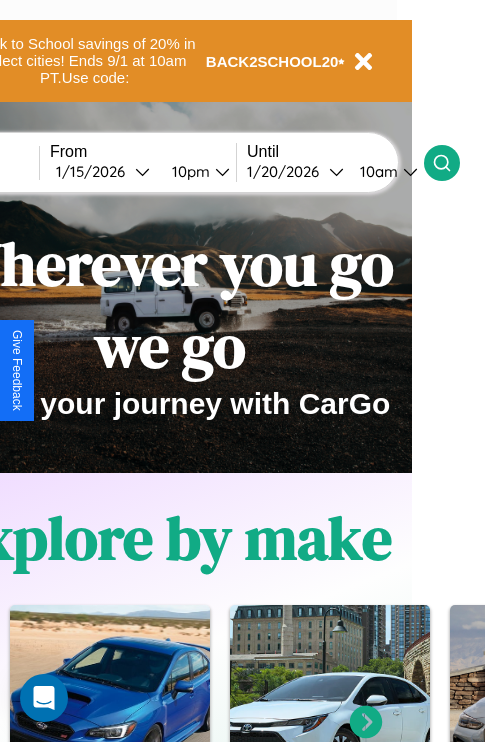 click 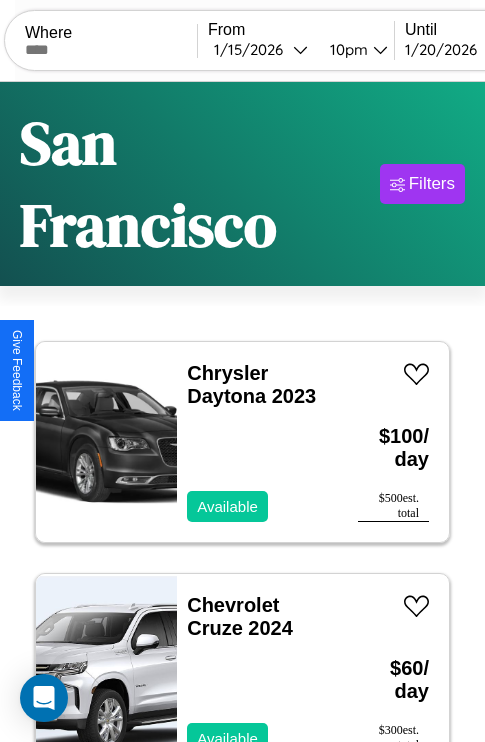 scroll, scrollTop: 74, scrollLeft: 0, axis: vertical 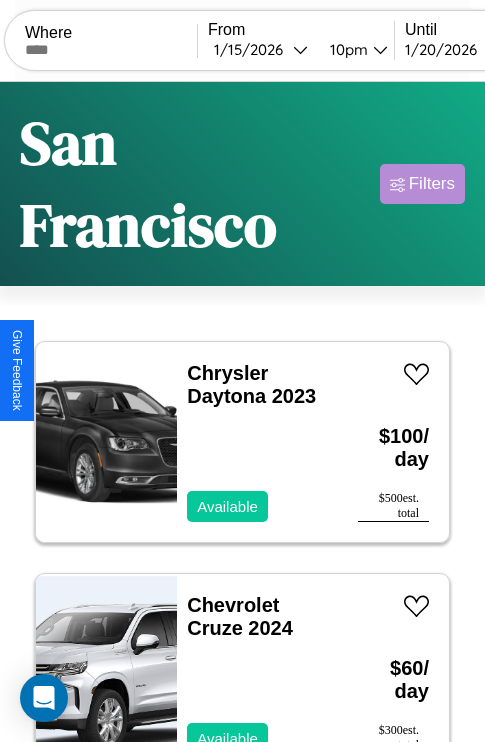 click on "Filters" at bounding box center [432, 184] 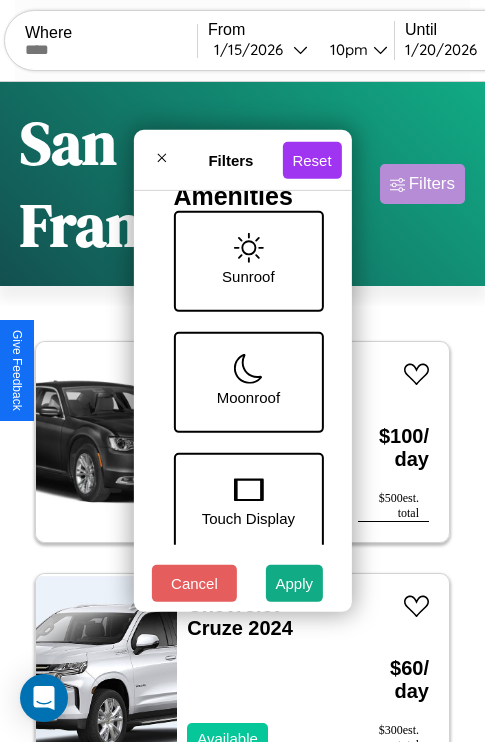 scroll, scrollTop: 772, scrollLeft: 0, axis: vertical 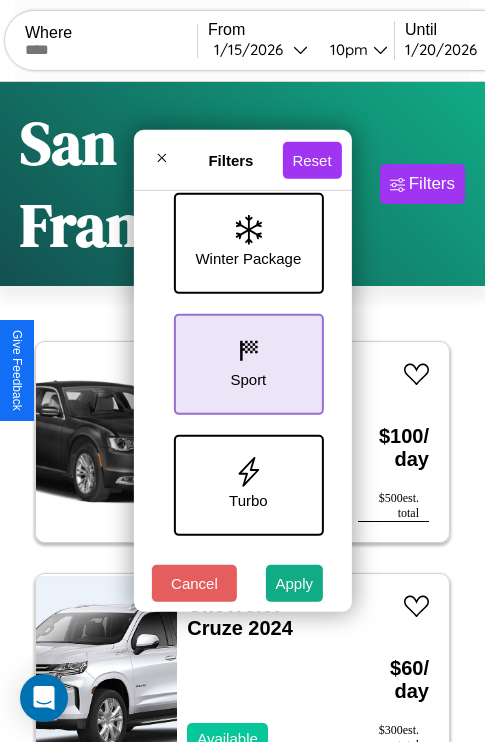 click 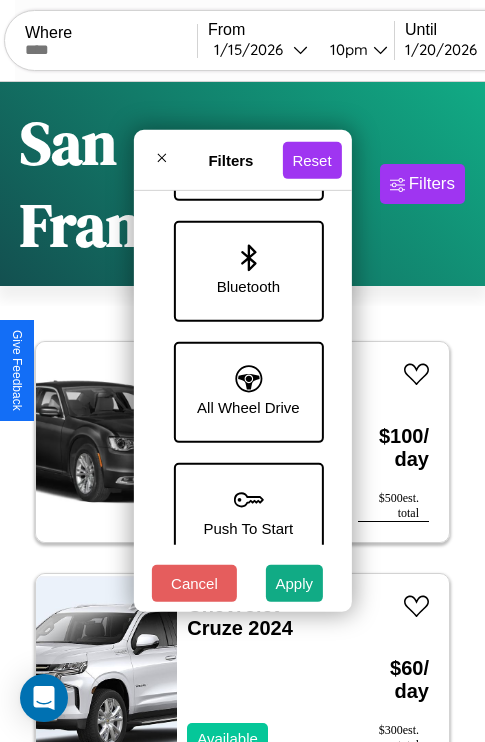 scroll, scrollTop: 1374, scrollLeft: 0, axis: vertical 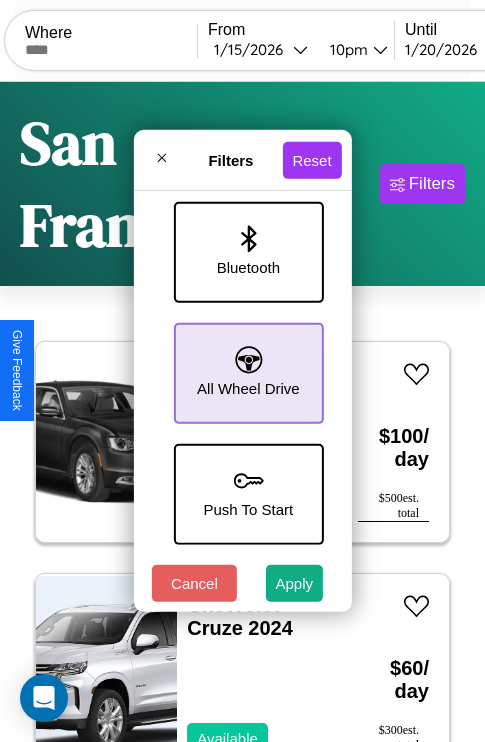 click 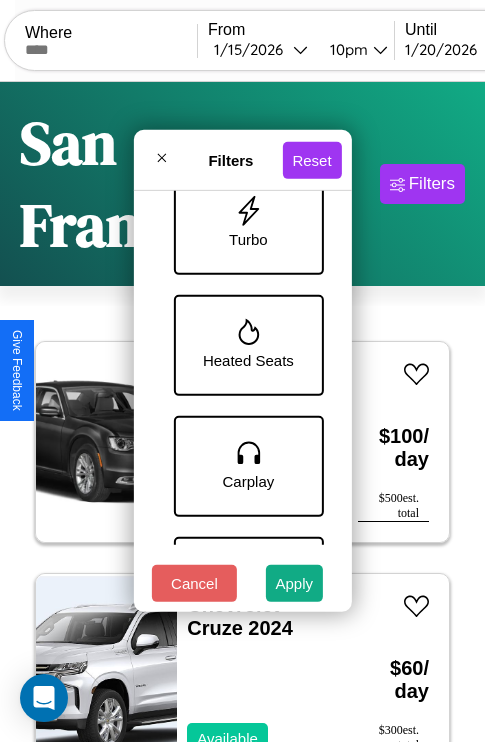 scroll, scrollTop: 651, scrollLeft: 0, axis: vertical 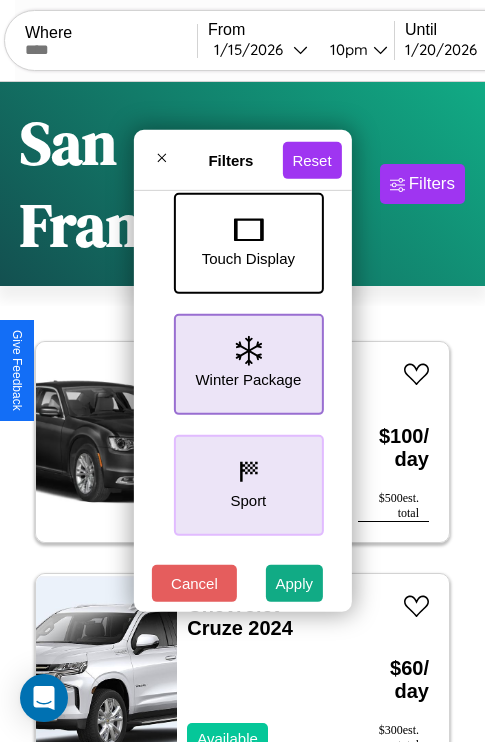click 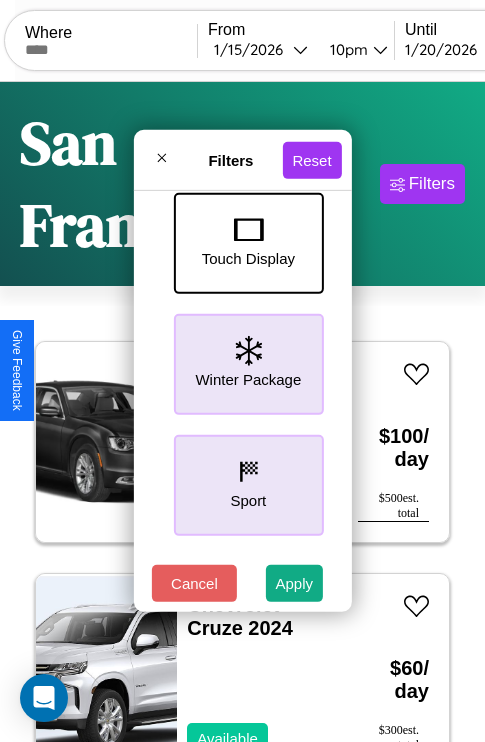 scroll, scrollTop: 0, scrollLeft: 124, axis: horizontal 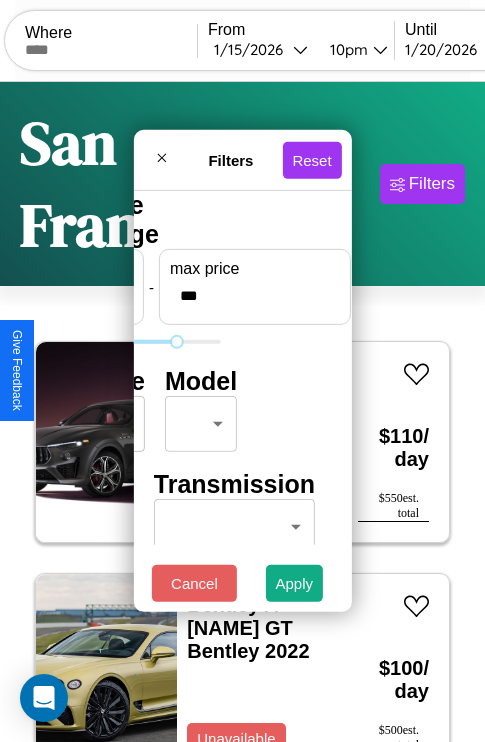type on "***" 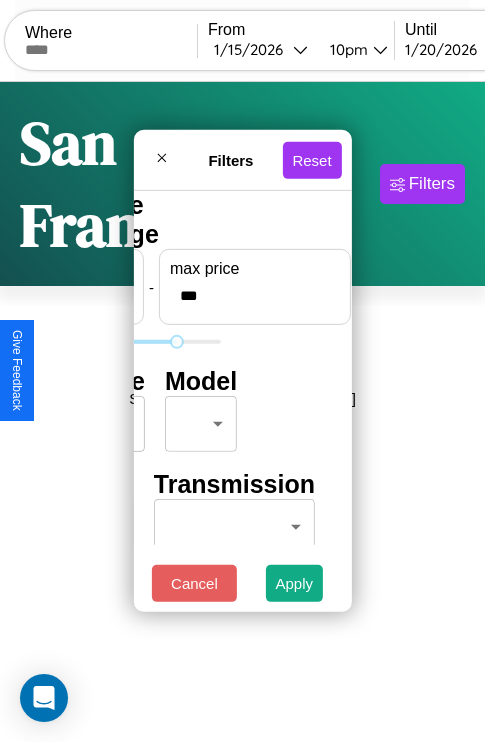 scroll, scrollTop: 0, scrollLeft: 0, axis: both 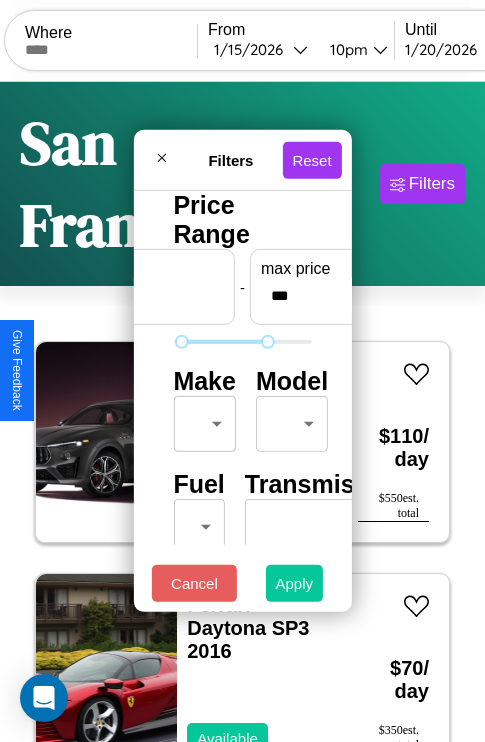 type on "**" 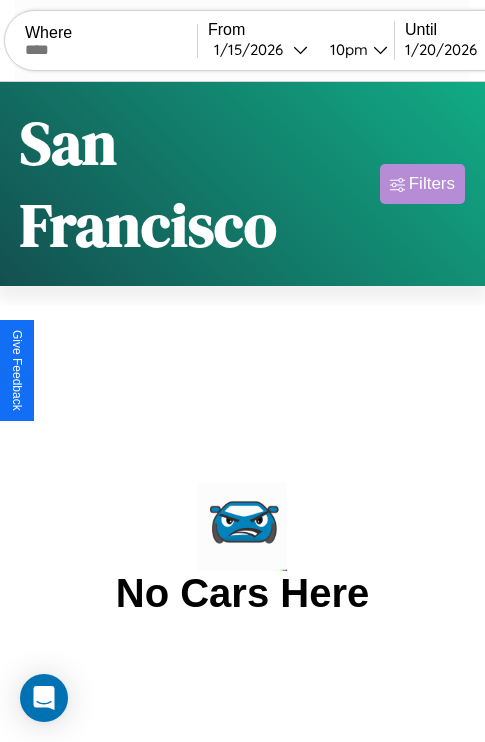 click on "Filters" at bounding box center [432, 184] 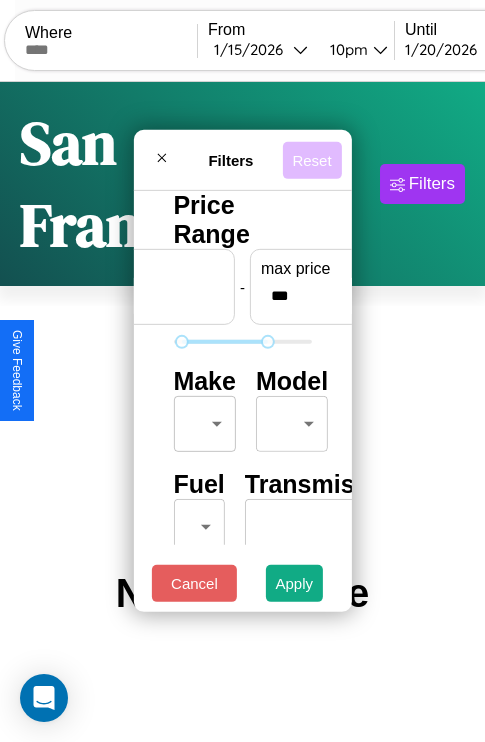 click on "Reset" at bounding box center [311, 159] 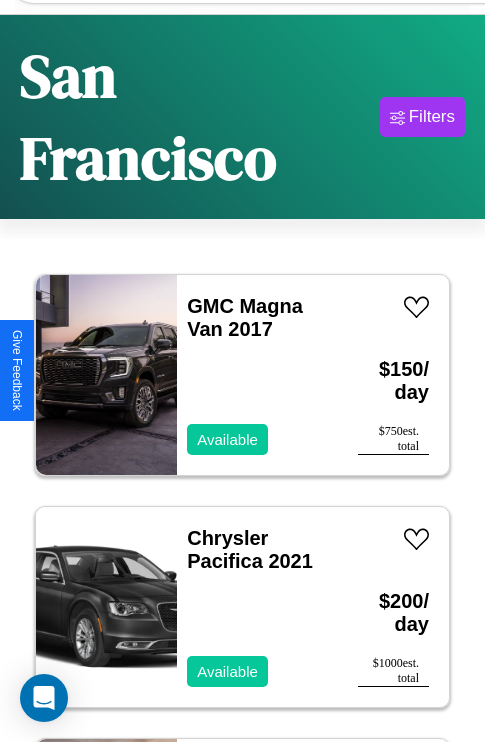 scroll, scrollTop: 71, scrollLeft: 0, axis: vertical 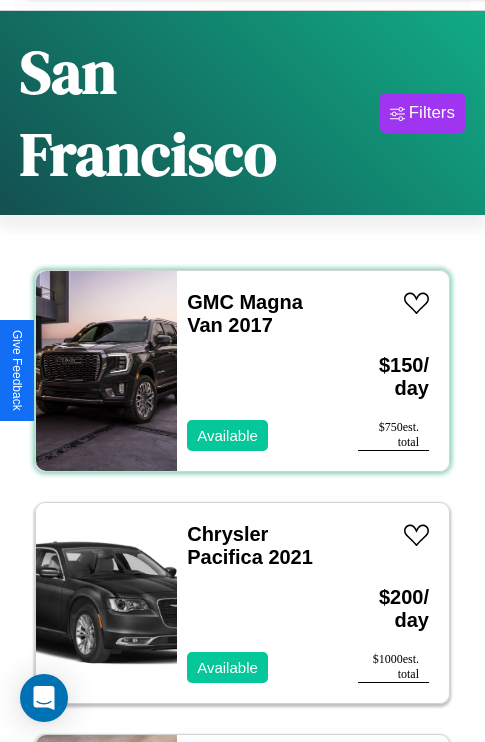 click on "GMC   Magna Van   2017 Available" at bounding box center (257, 371) 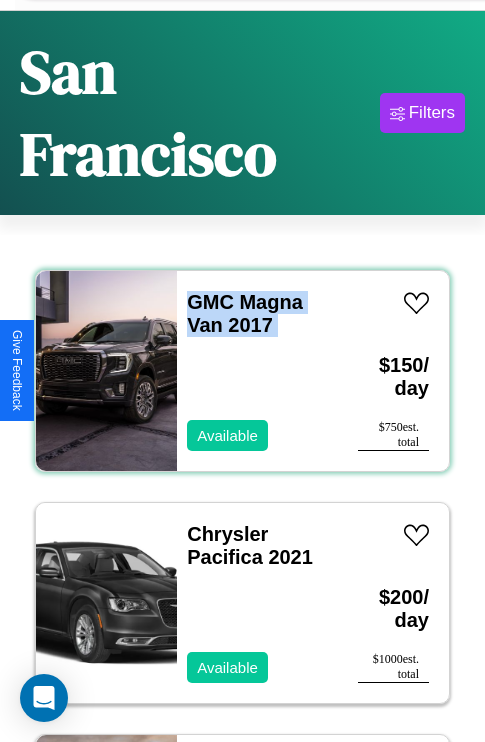 click on "GMC   Magna Van   2017 Available" at bounding box center (257, 371) 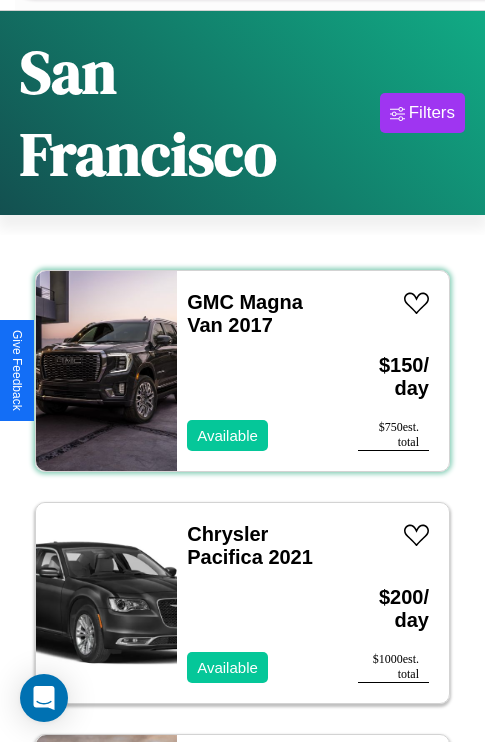 click on "GMC   Magna Van   2017 Available" at bounding box center [257, 371] 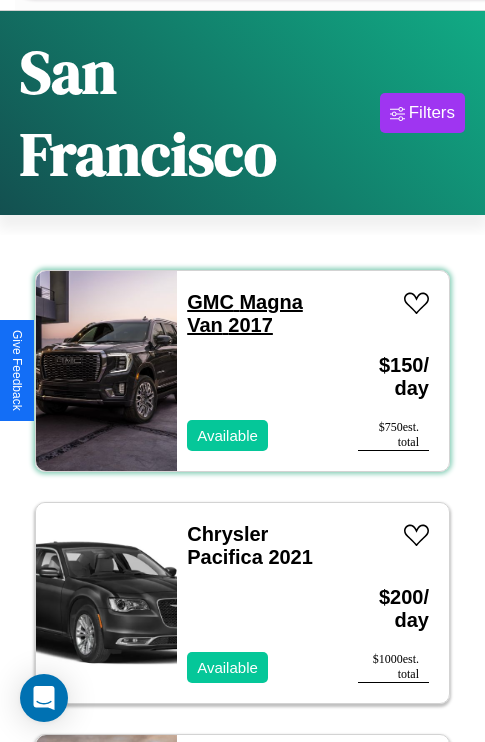 click on "GMC   Magna Van   2017" at bounding box center [245, 313] 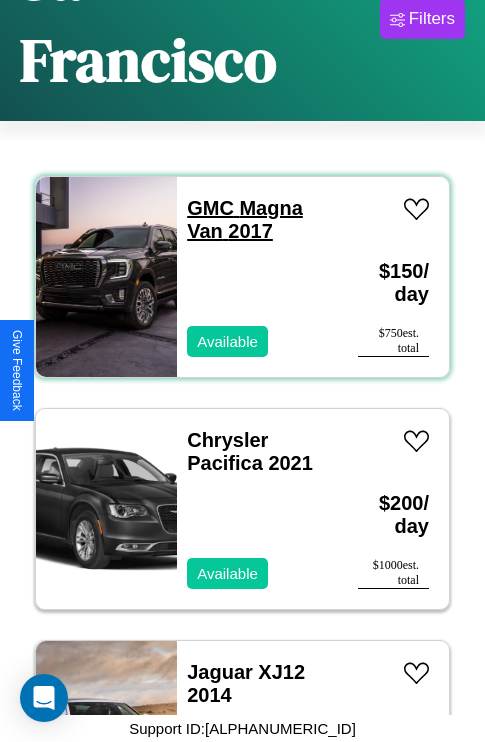 scroll, scrollTop: 168, scrollLeft: 0, axis: vertical 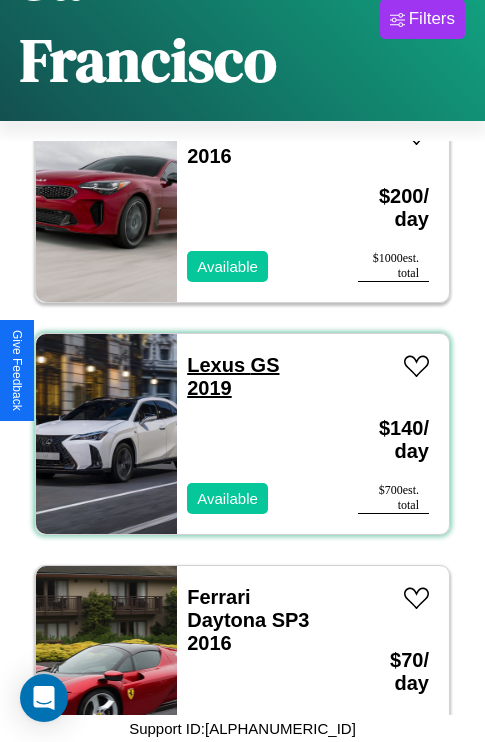 click on "Lexus   GS   2019" at bounding box center (233, 376) 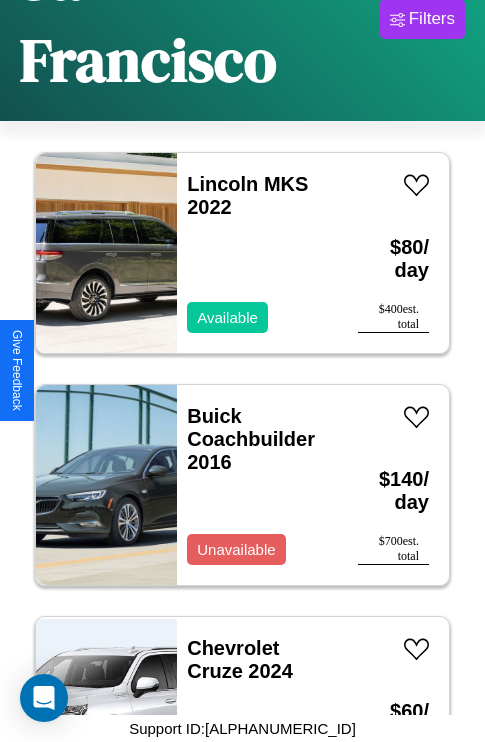 scroll, scrollTop: 2395, scrollLeft: 0, axis: vertical 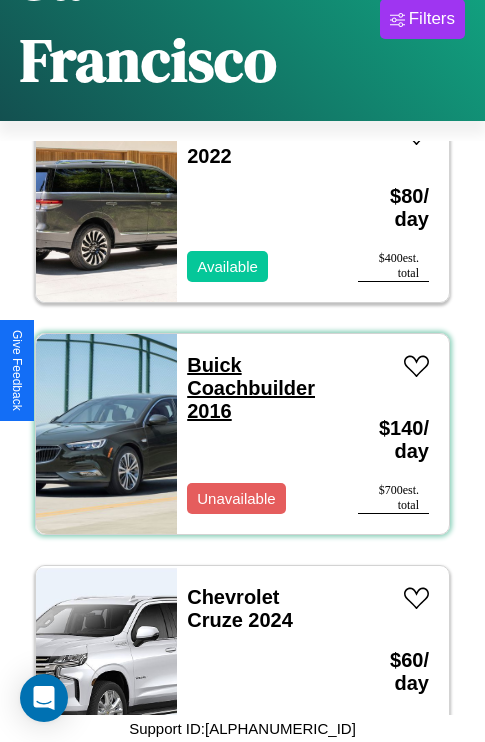 click on "Buick   Coachbuilder   2016" at bounding box center [251, 388] 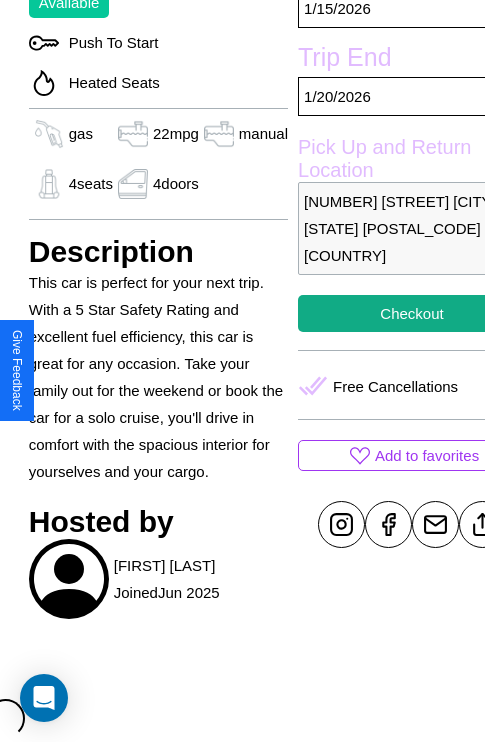 scroll, scrollTop: 639, scrollLeft: 48, axis: both 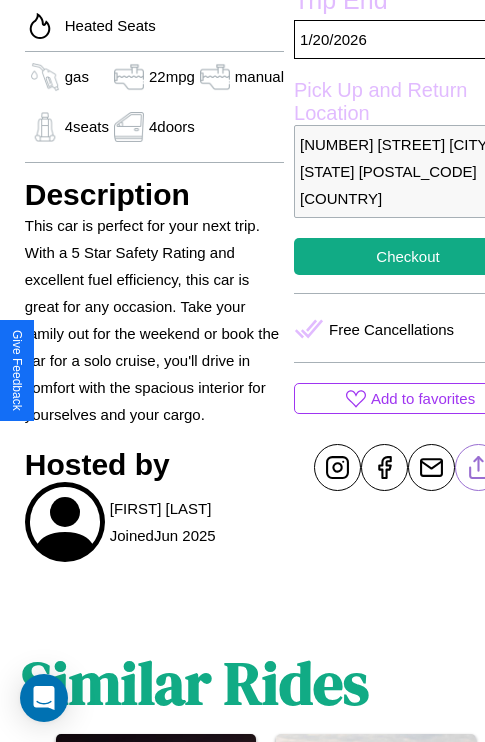 click 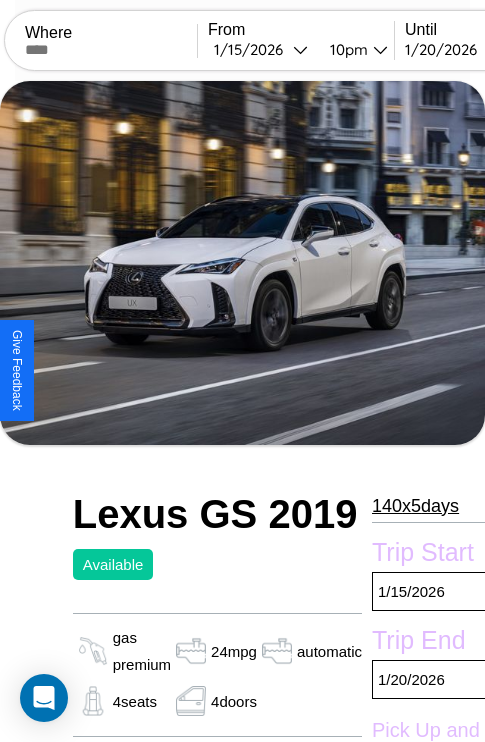 scroll, scrollTop: 710, scrollLeft: 87, axis: both 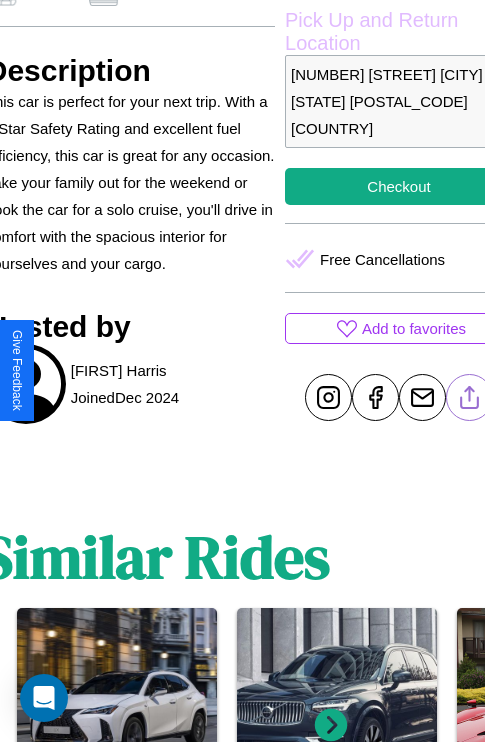 click 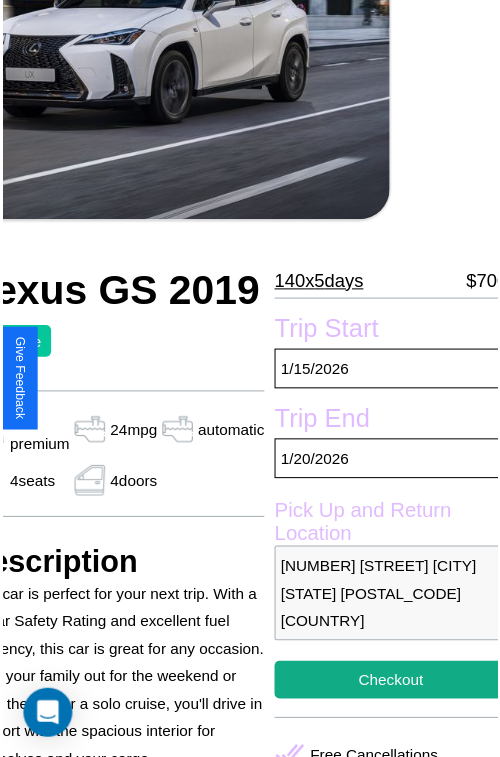 scroll, scrollTop: 221, scrollLeft: 107, axis: both 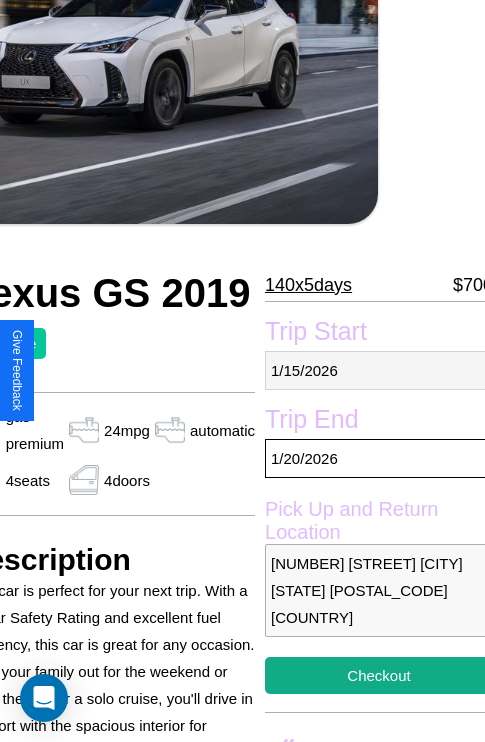 click on "1 / 15 / 2026" at bounding box center (379, 370) 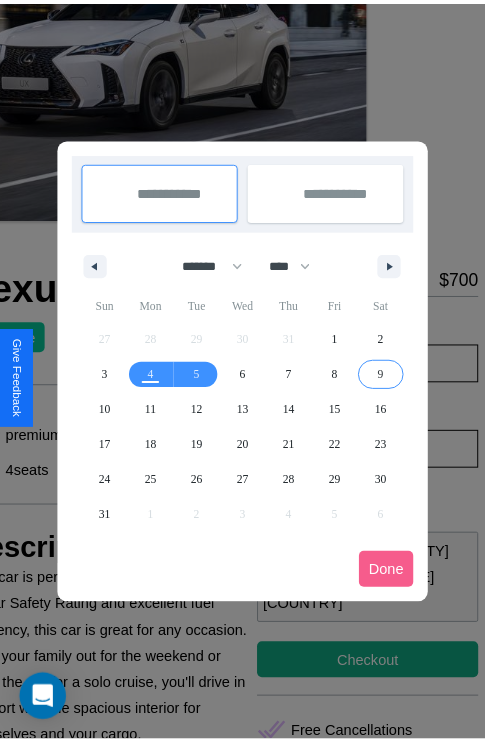 scroll, scrollTop: 0, scrollLeft: 107, axis: horizontal 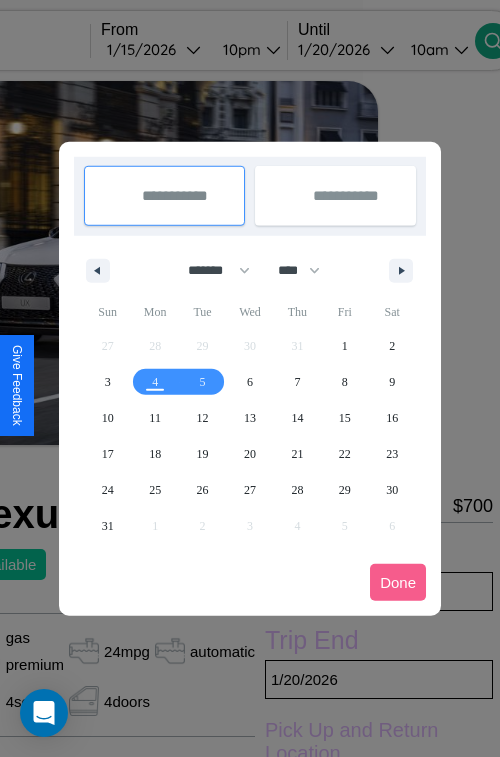 click at bounding box center [250, 378] 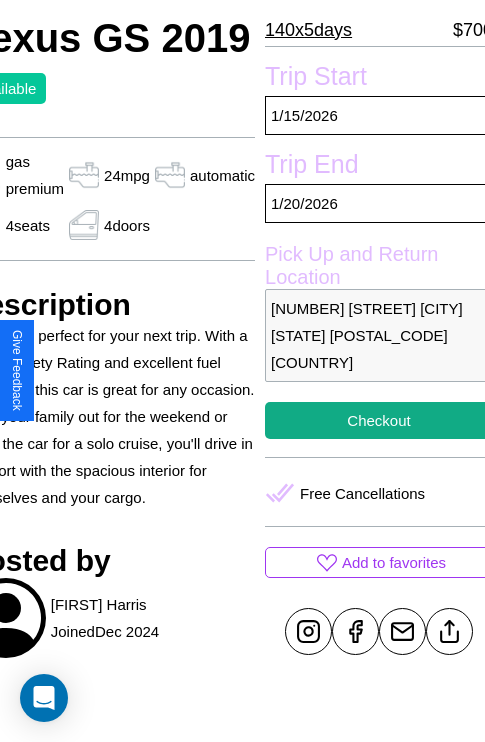 scroll, scrollTop: 499, scrollLeft: 107, axis: both 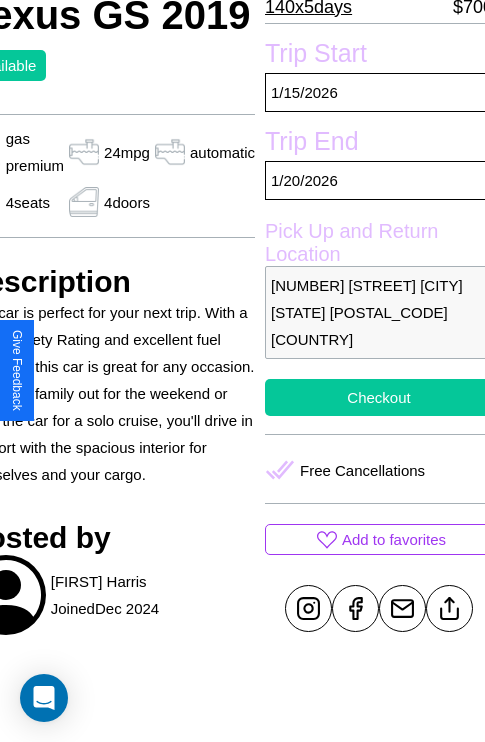 click on "Checkout" at bounding box center (379, 397) 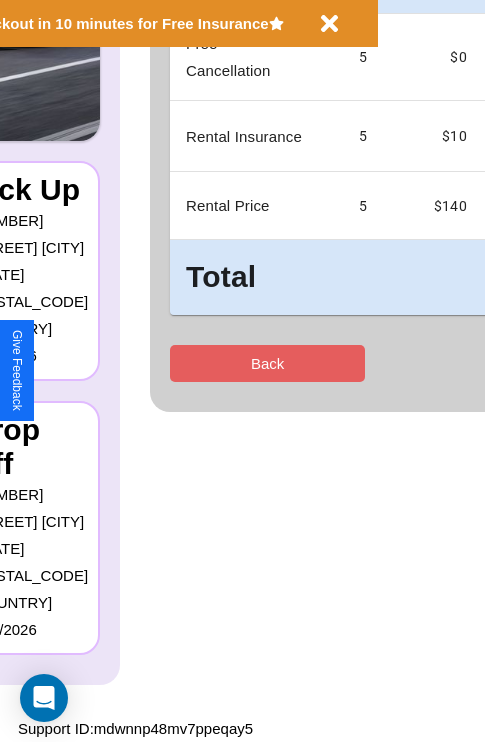 scroll, scrollTop: 0, scrollLeft: 0, axis: both 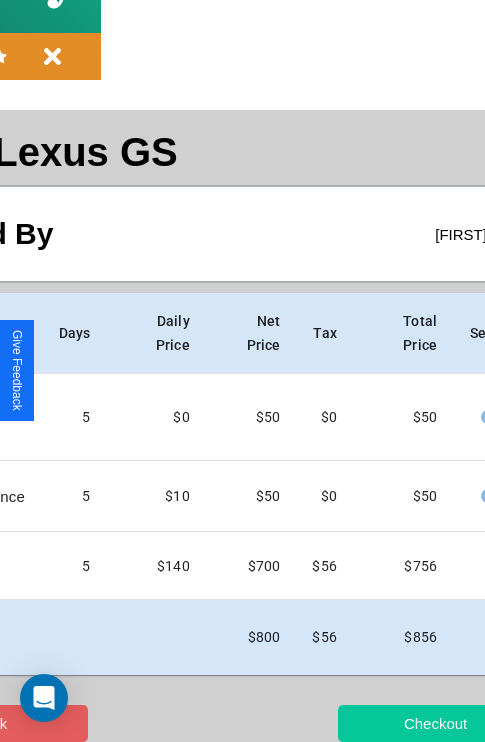 click on "Checkout" at bounding box center (435, 723) 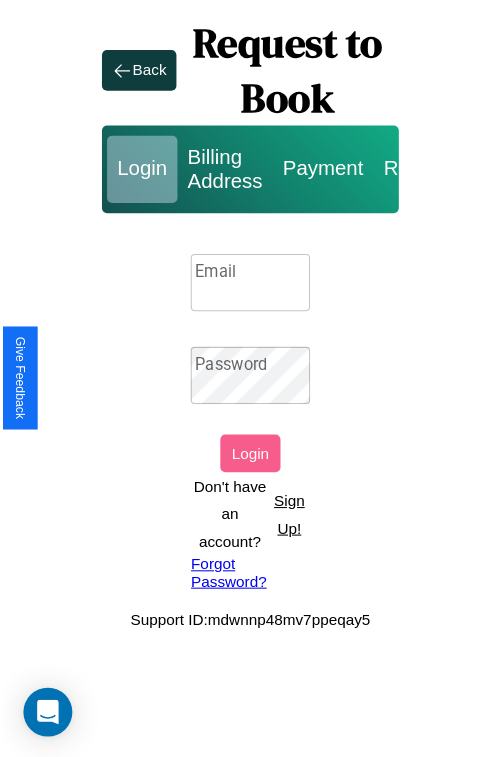 scroll, scrollTop: 0, scrollLeft: 0, axis: both 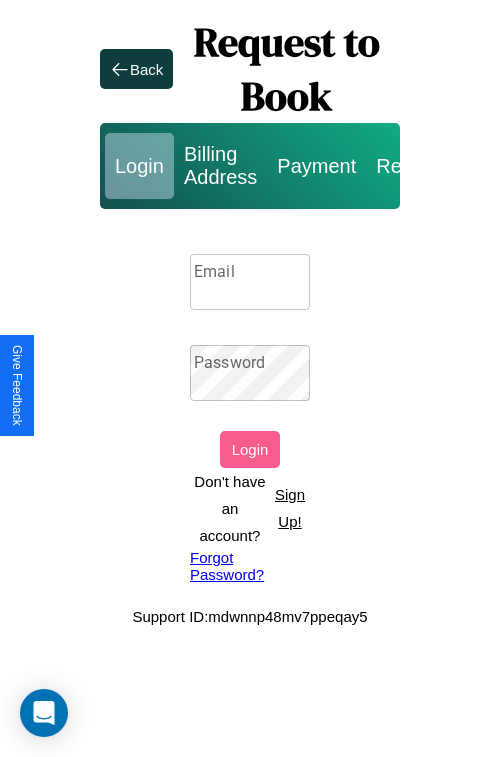 click on "Email" at bounding box center (250, 282) 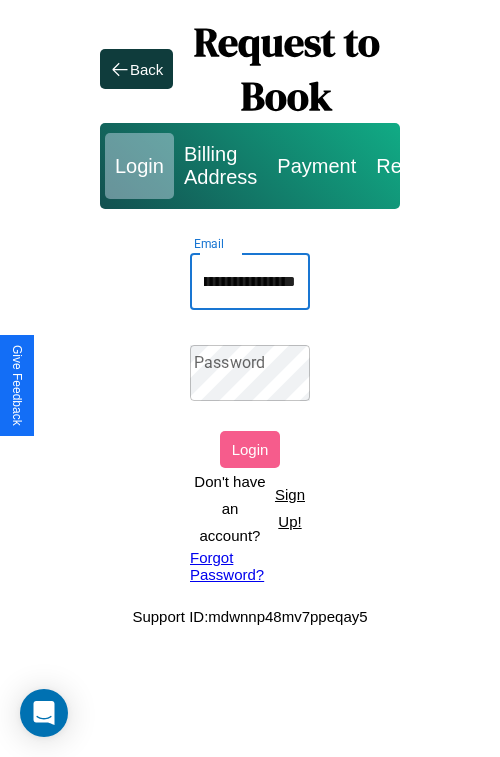 scroll, scrollTop: 0, scrollLeft: 92, axis: horizontal 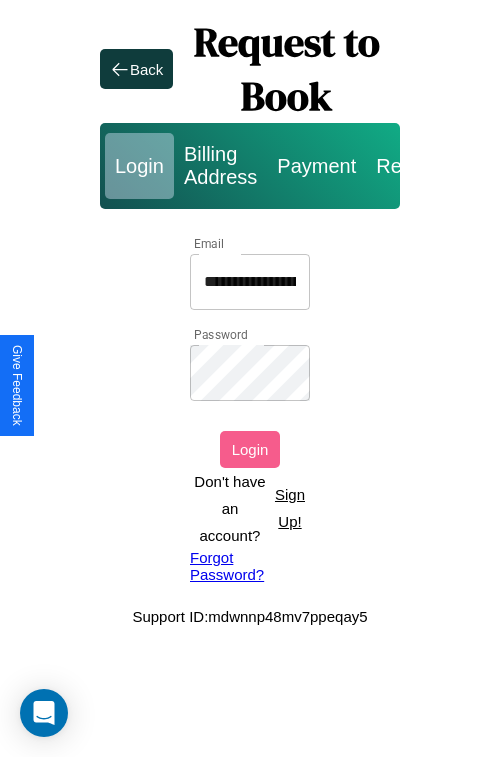 click on "Login" at bounding box center [250, 449] 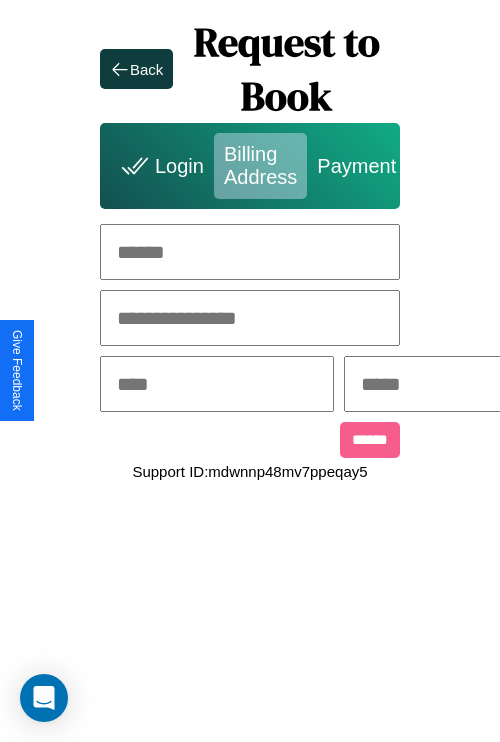 click at bounding box center (250, 252) 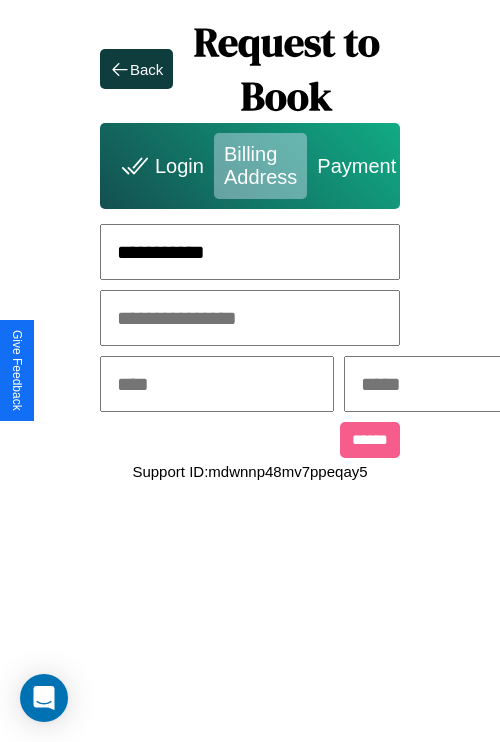 type on "**********" 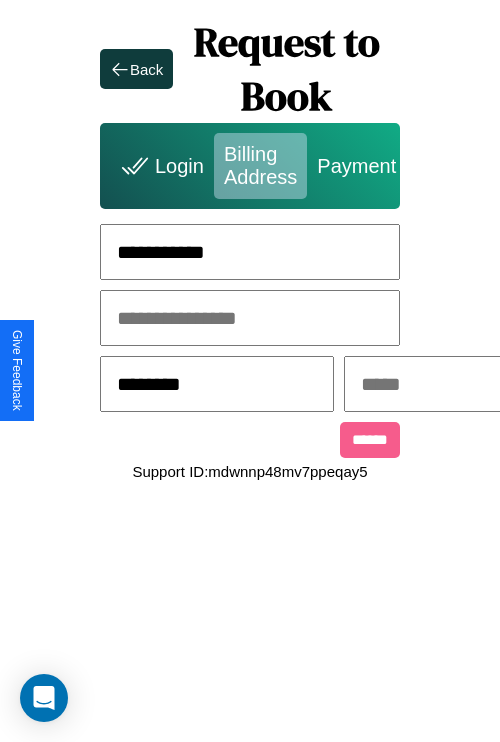 type on "********" 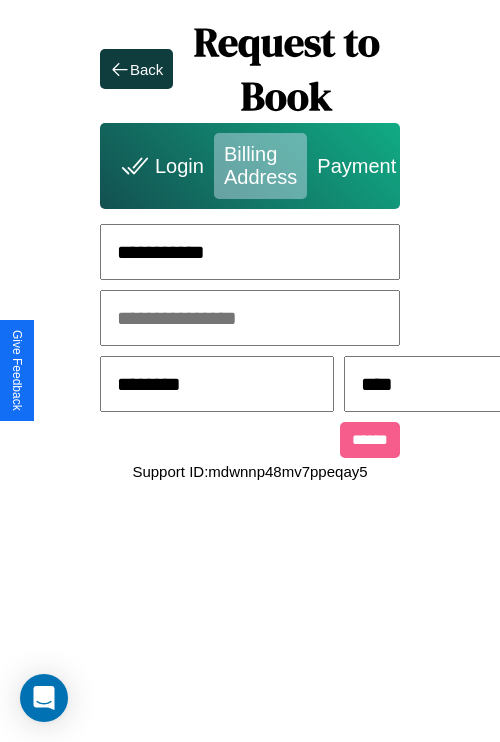 scroll, scrollTop: 0, scrollLeft: 517, axis: horizontal 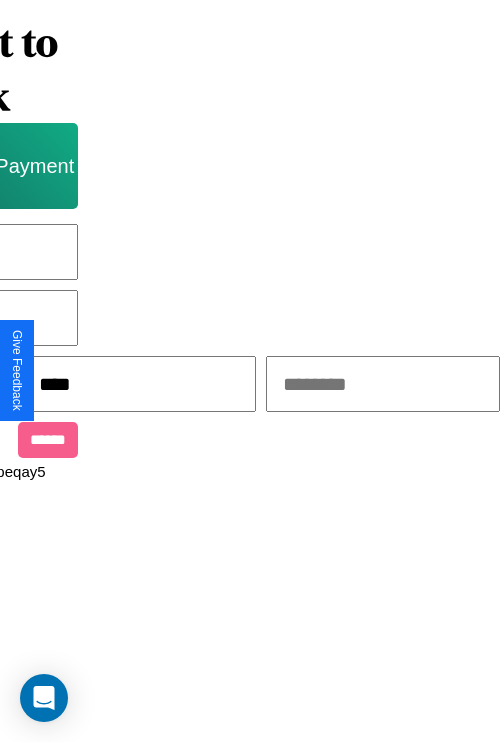 type on "****" 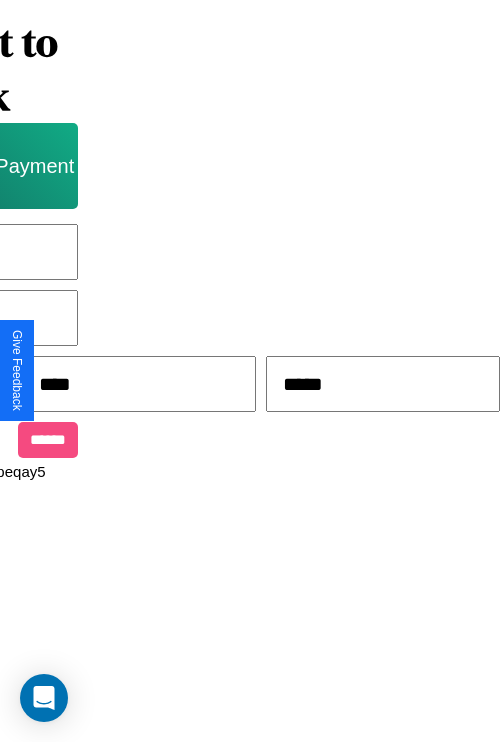 type on "*****" 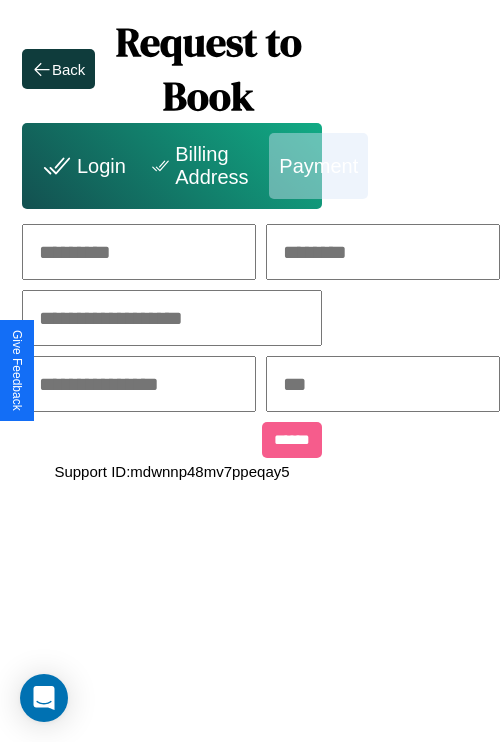 scroll, scrollTop: 0, scrollLeft: 208, axis: horizontal 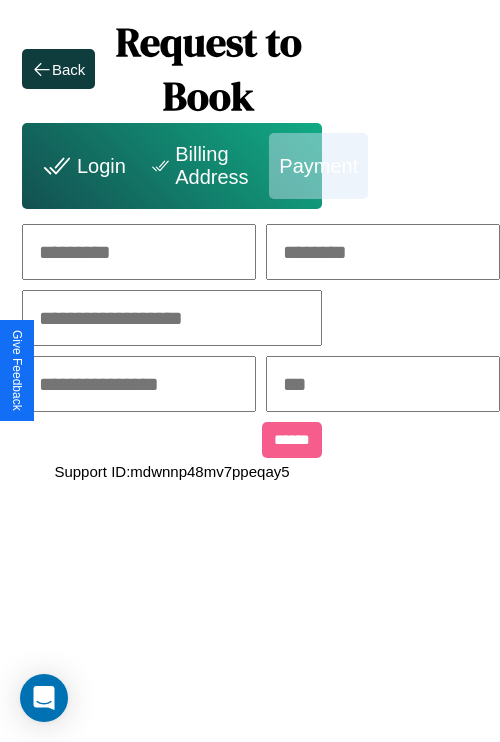 click at bounding box center [139, 252] 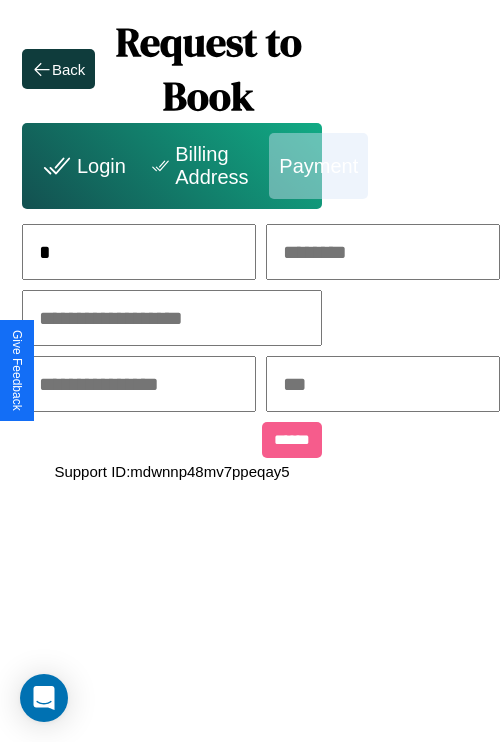 scroll, scrollTop: 0, scrollLeft: 130, axis: horizontal 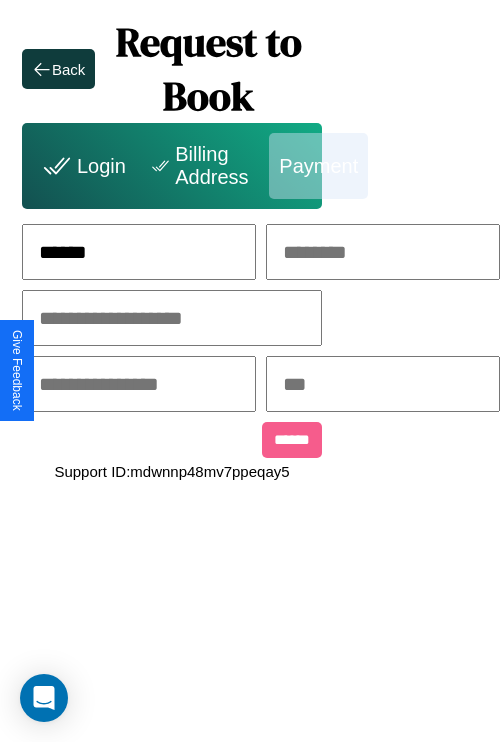 type on "******" 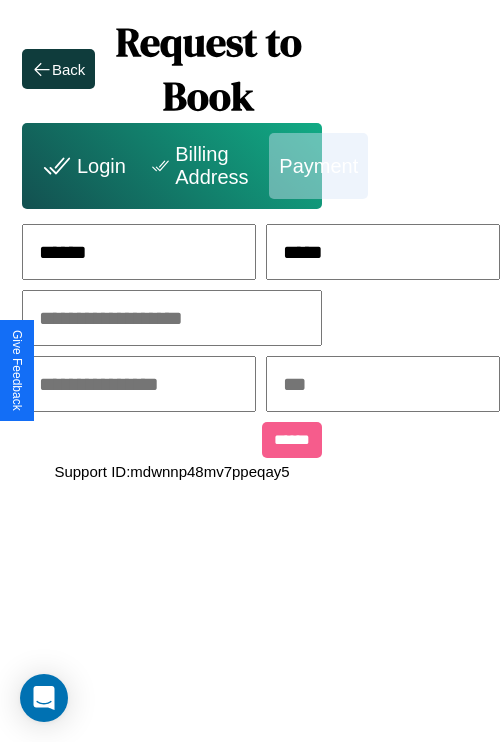 type on "*****" 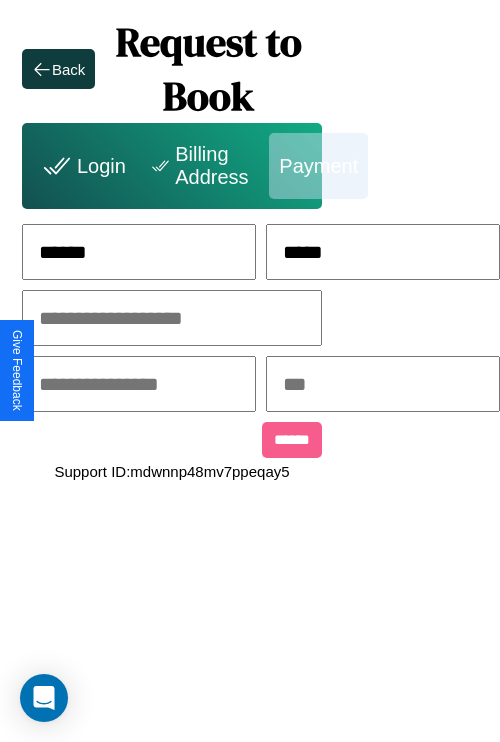 click at bounding box center [172, 318] 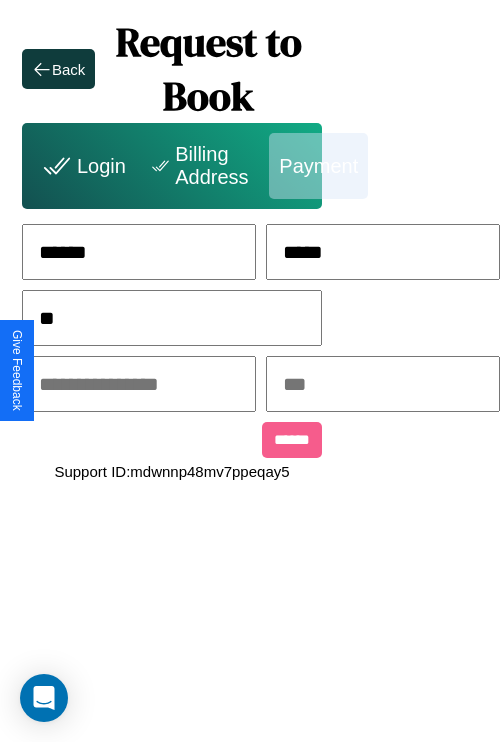 scroll, scrollTop: 0, scrollLeft: 128, axis: horizontal 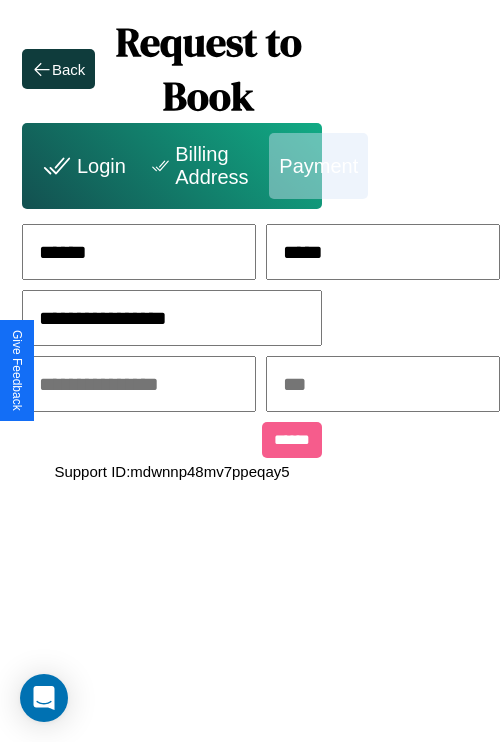 type on "**********" 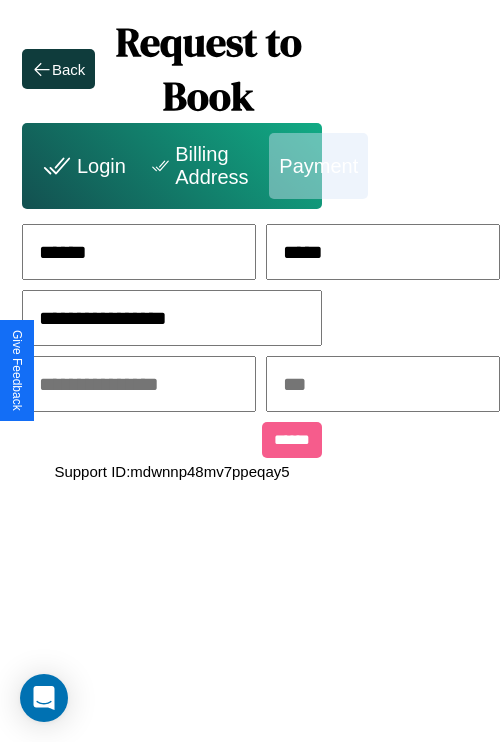 click at bounding box center (139, 384) 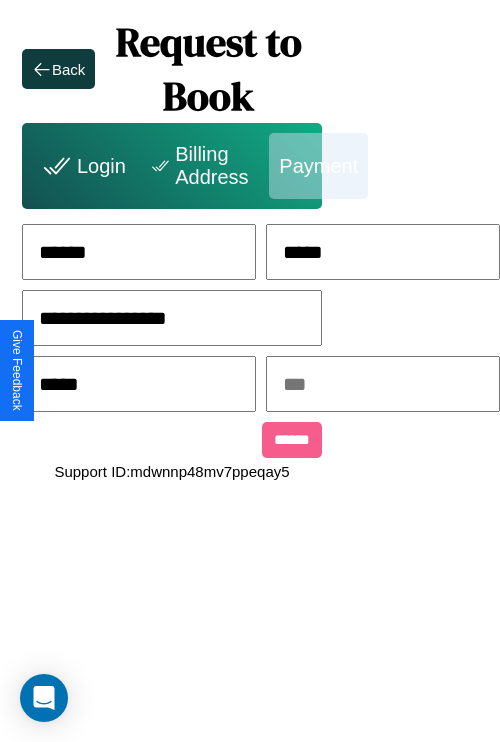 type on "*****" 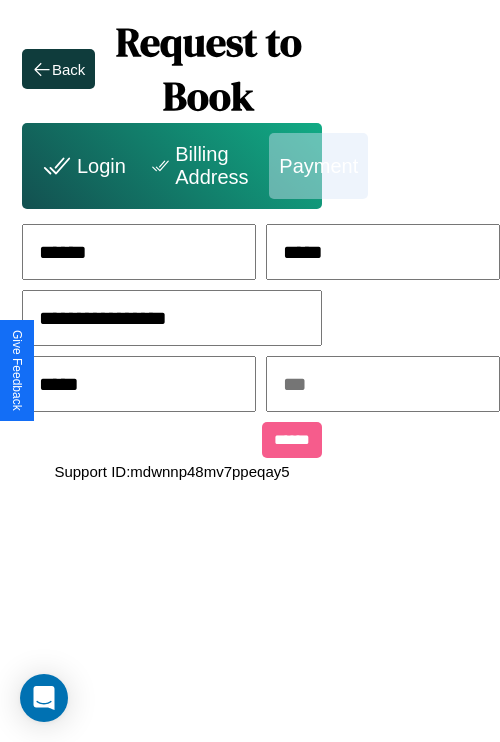 click at bounding box center (383, 384) 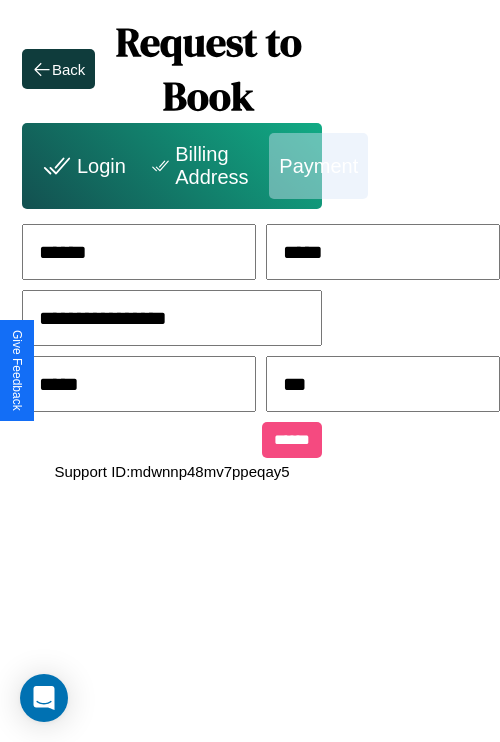 type on "***" 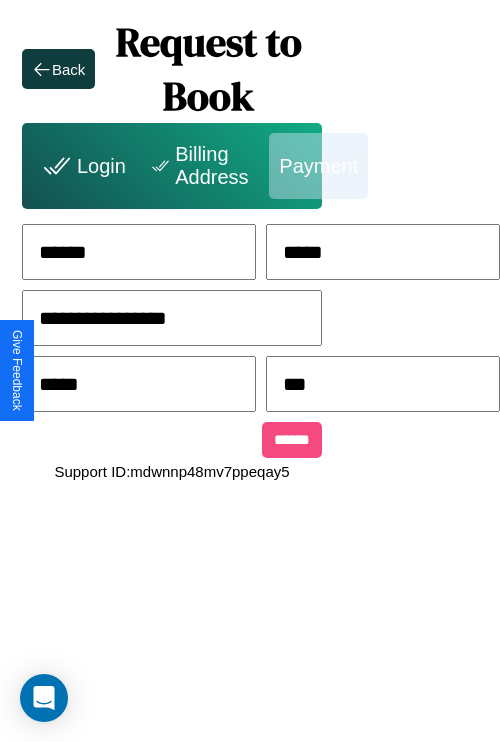 click on "******" at bounding box center (292, 440) 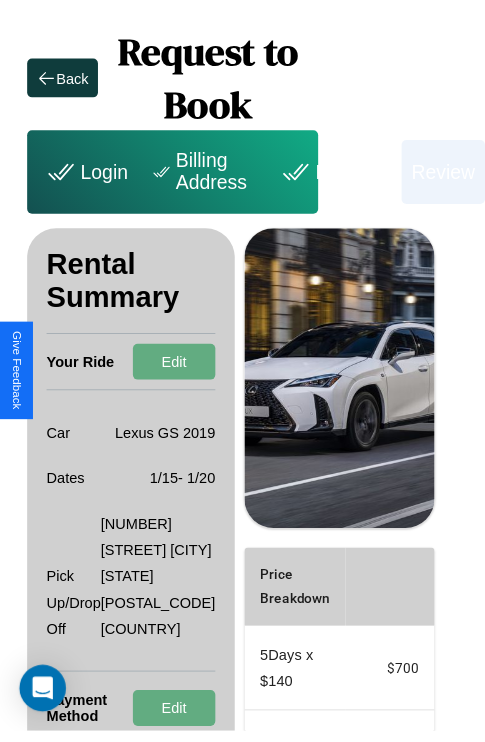 scroll, scrollTop: 0, scrollLeft: 72, axis: horizontal 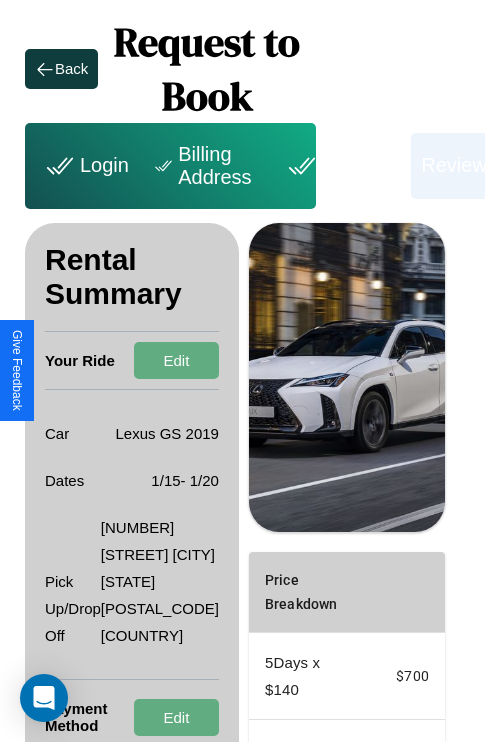 click on "Payment" at bounding box center [341, 166] 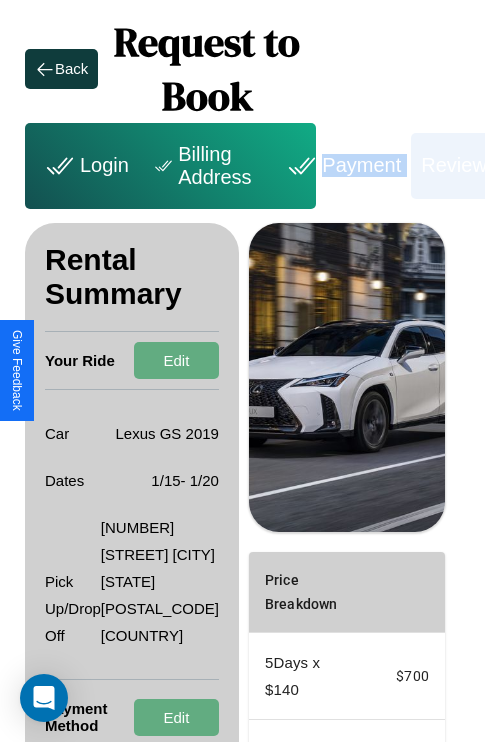 click on "Payment" at bounding box center [341, 166] 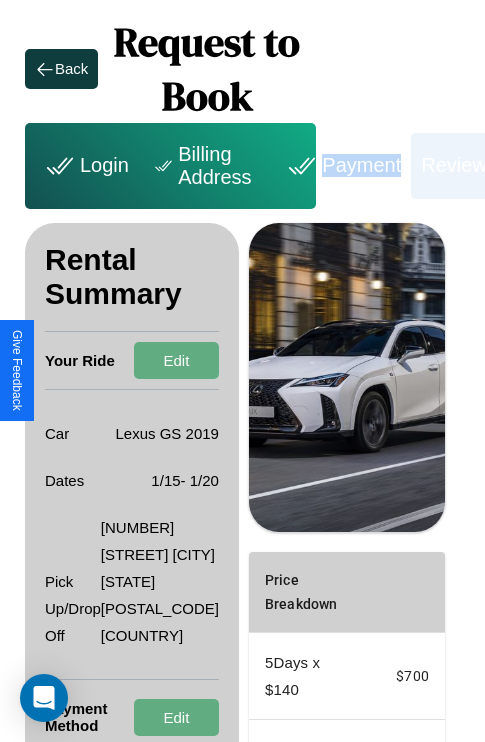 click on "Payment" at bounding box center (341, 166) 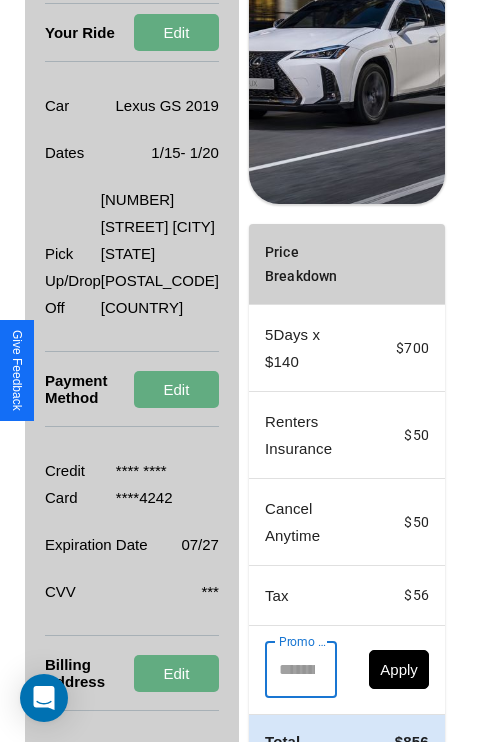 click on "Promo Code ​ Promo Code" at bounding box center [301, 670] 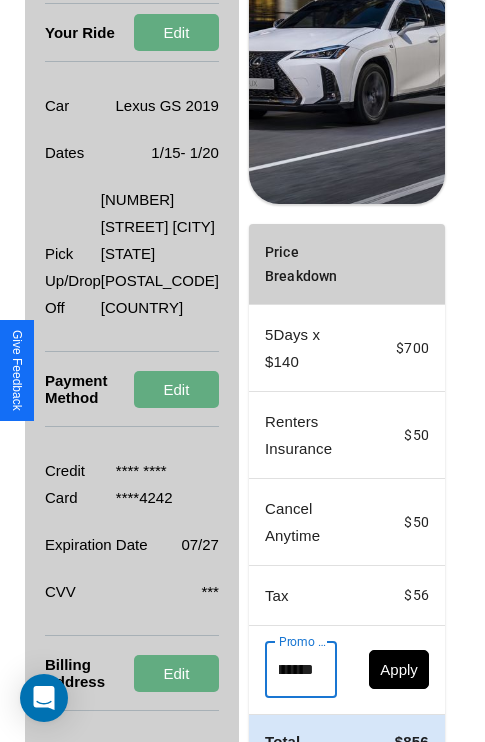 scroll, scrollTop: 0, scrollLeft: 71, axis: horizontal 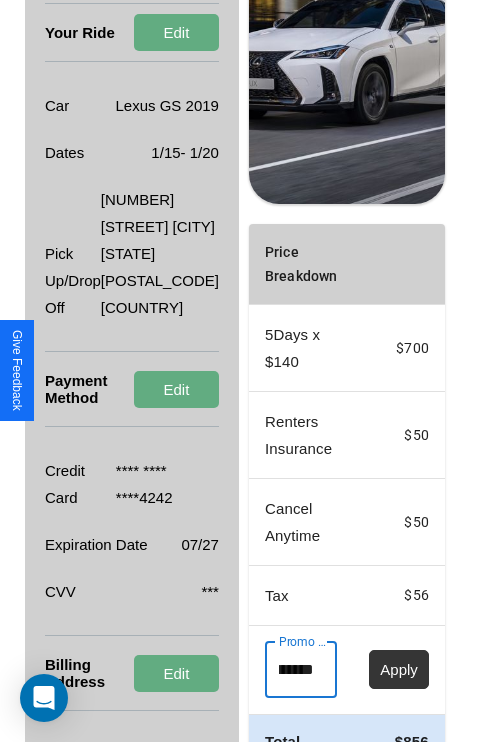 type on "**********" 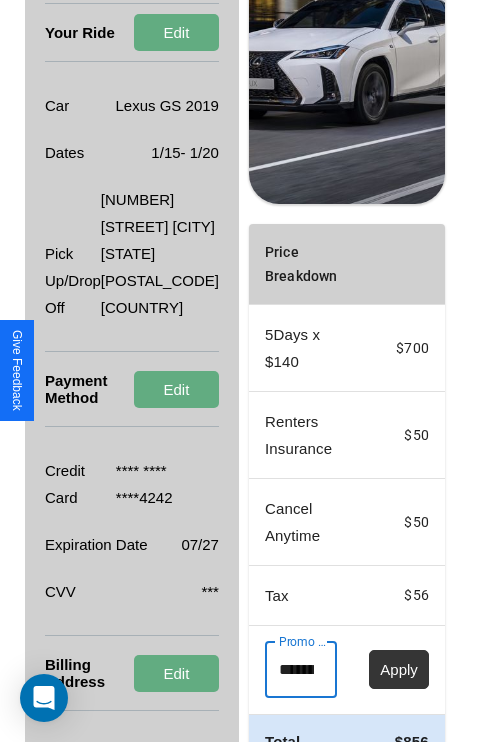click on "Apply" at bounding box center (399, 669) 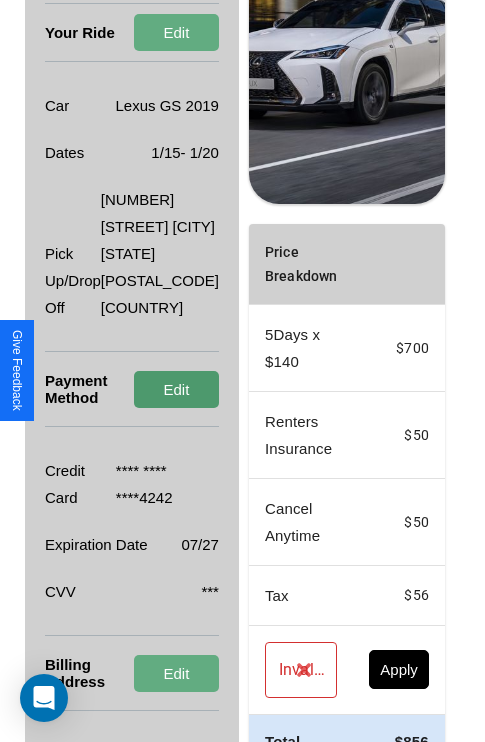 click on "Edit" at bounding box center [176, 389] 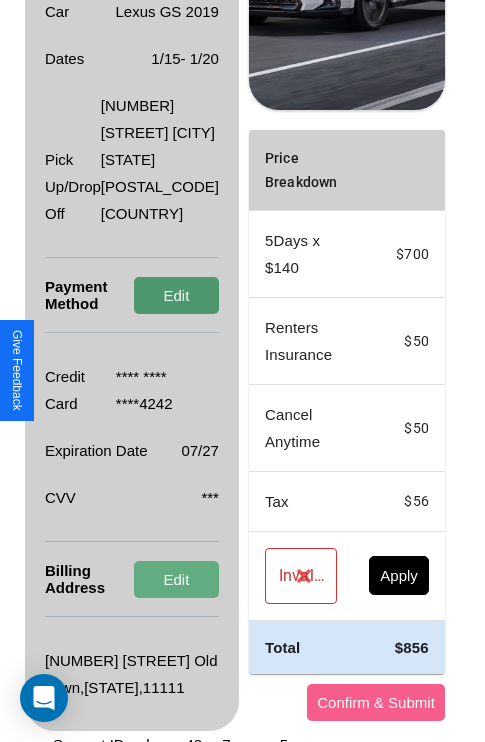scroll, scrollTop: 482, scrollLeft: 72, axis: both 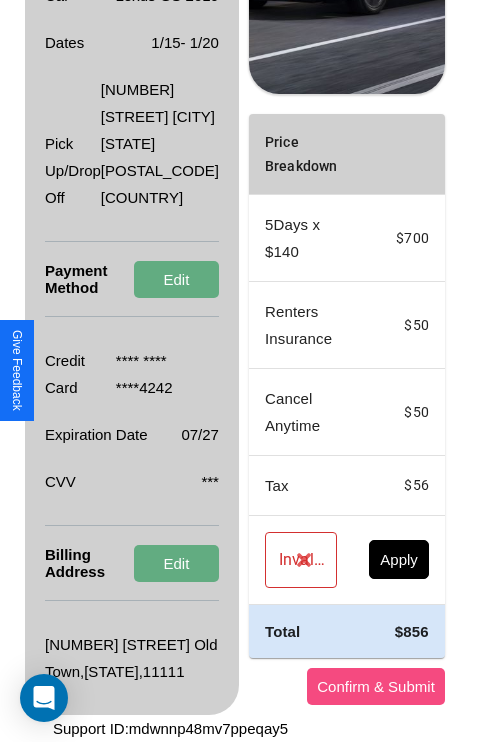 click on "Confirm & Submit" at bounding box center (376, 686) 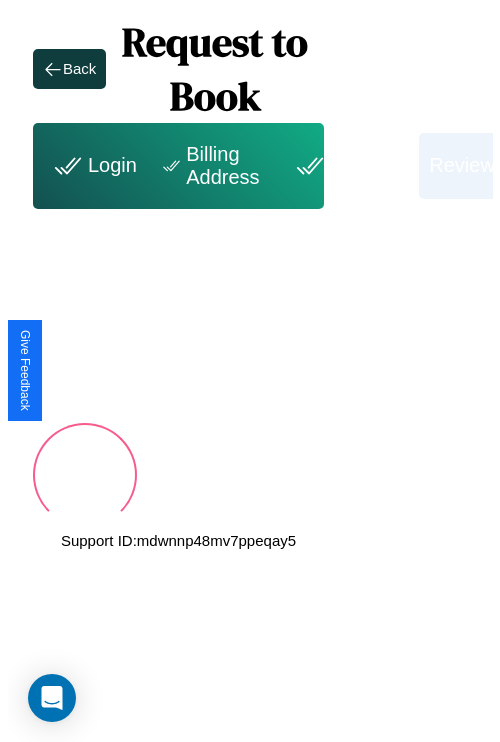 scroll, scrollTop: 0, scrollLeft: 72, axis: horizontal 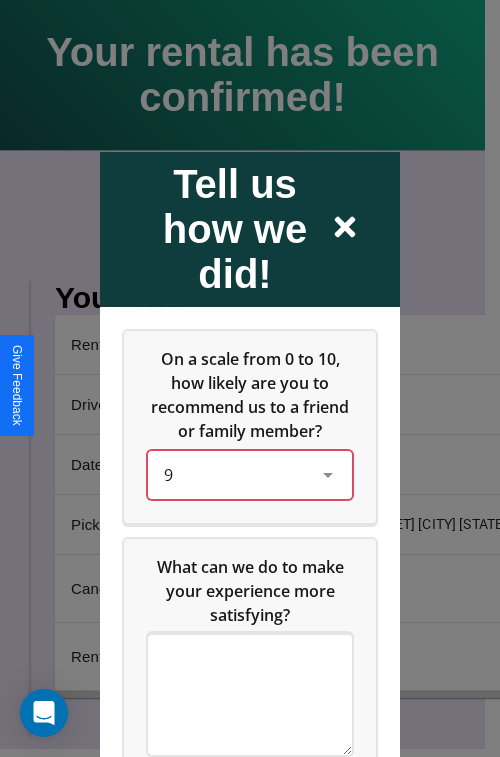 click on "9" at bounding box center (234, 474) 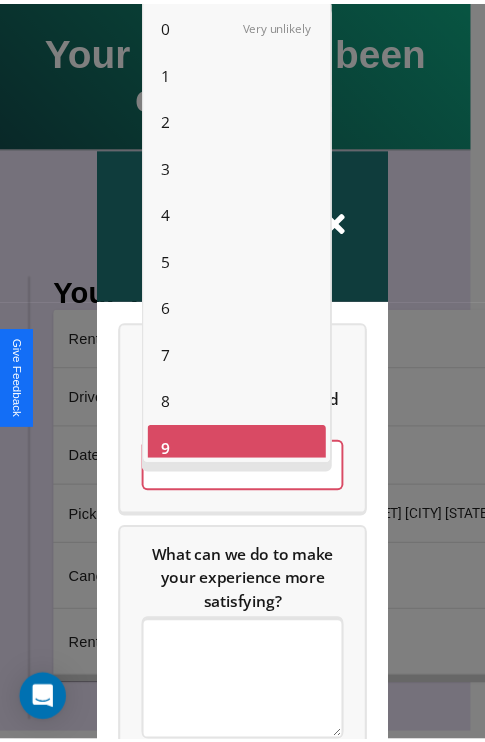 scroll, scrollTop: 14, scrollLeft: 0, axis: vertical 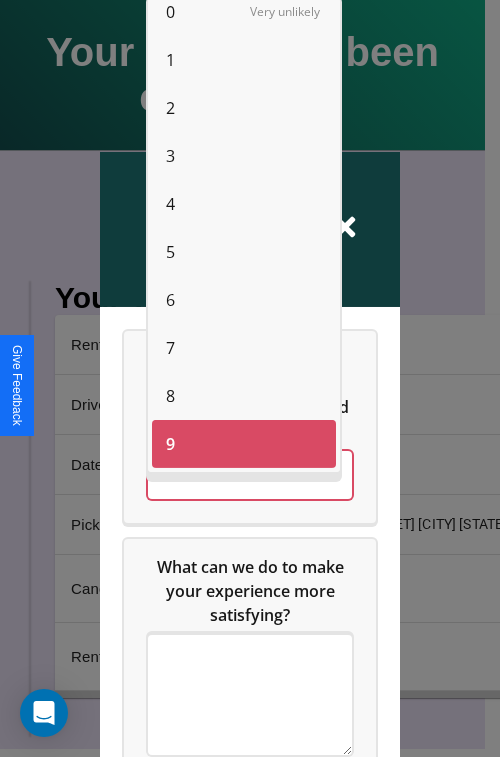 click on "6" at bounding box center [170, 300] 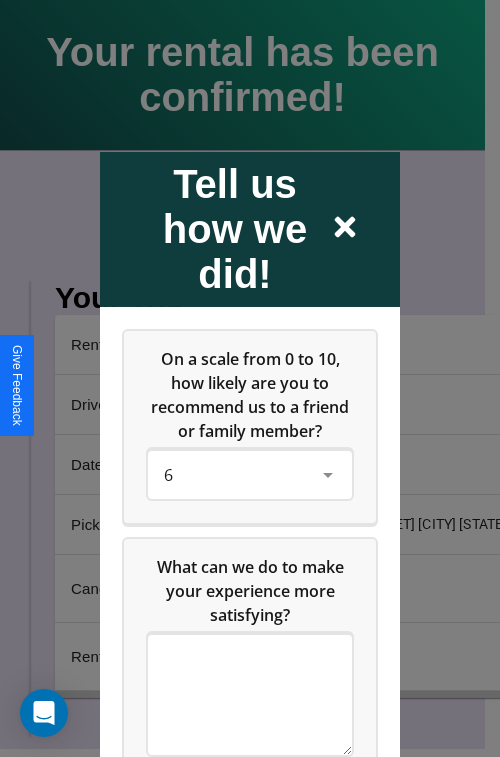 click 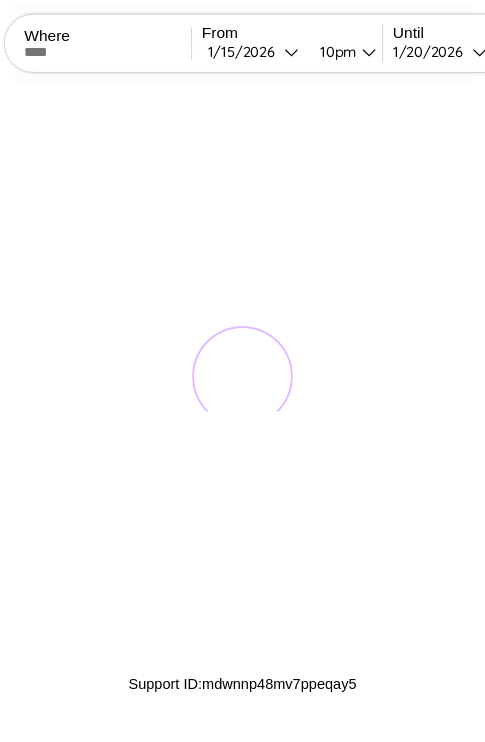 scroll, scrollTop: 0, scrollLeft: 0, axis: both 